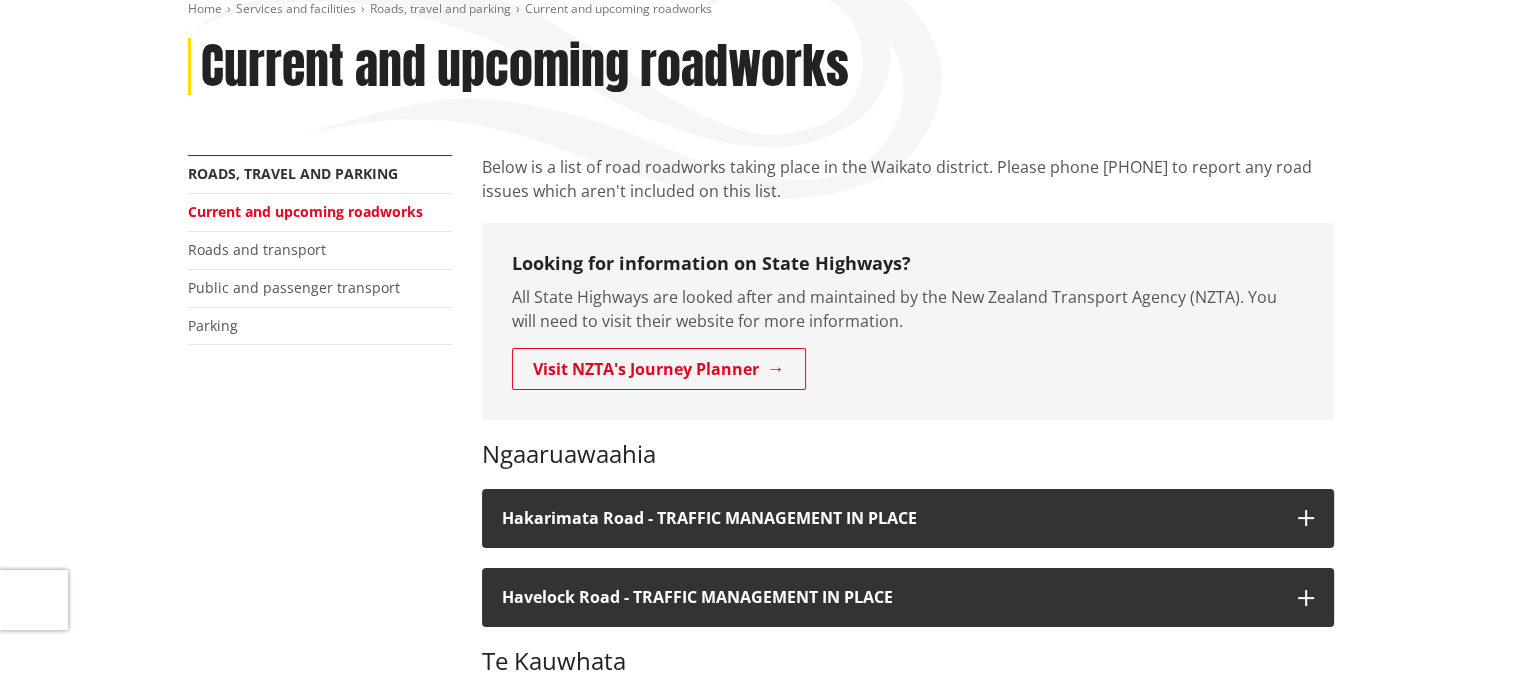 scroll, scrollTop: 400, scrollLeft: 0, axis: vertical 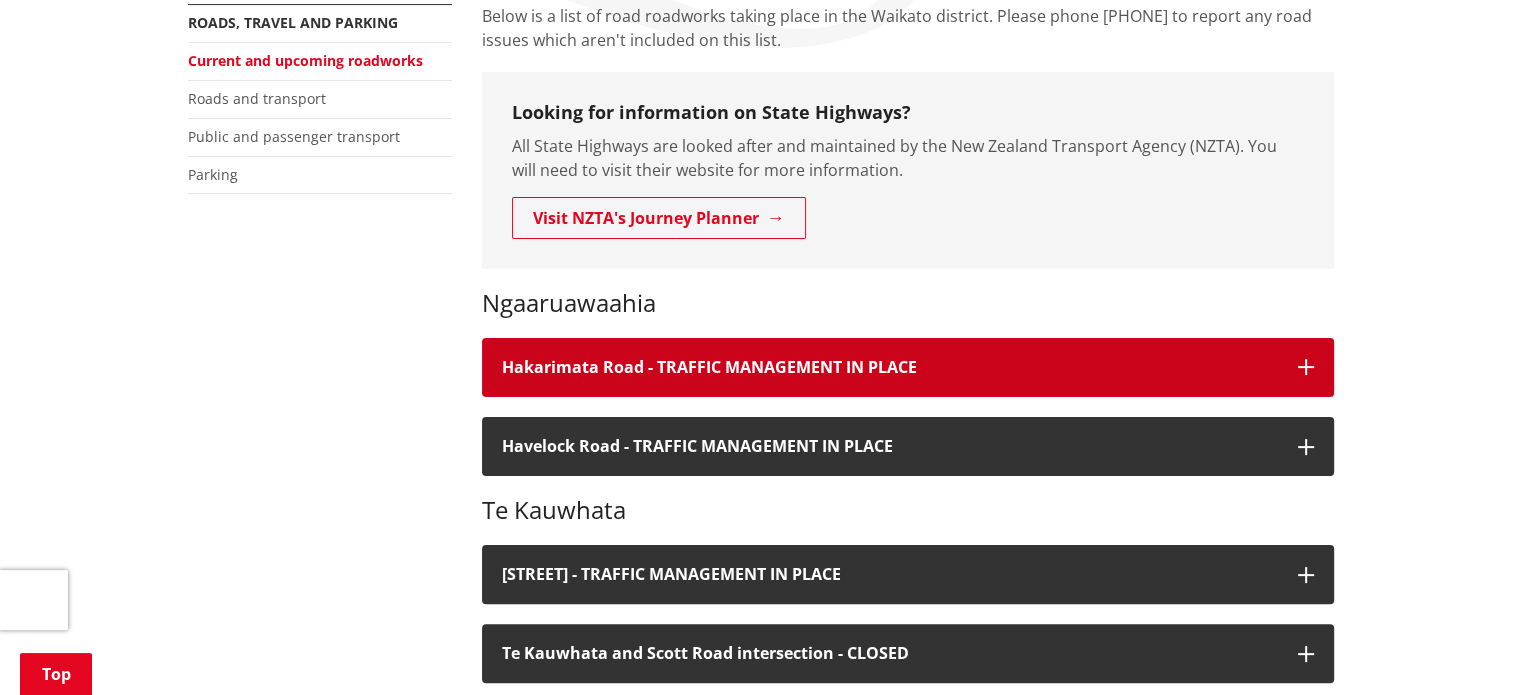 click at bounding box center [1306, 367] 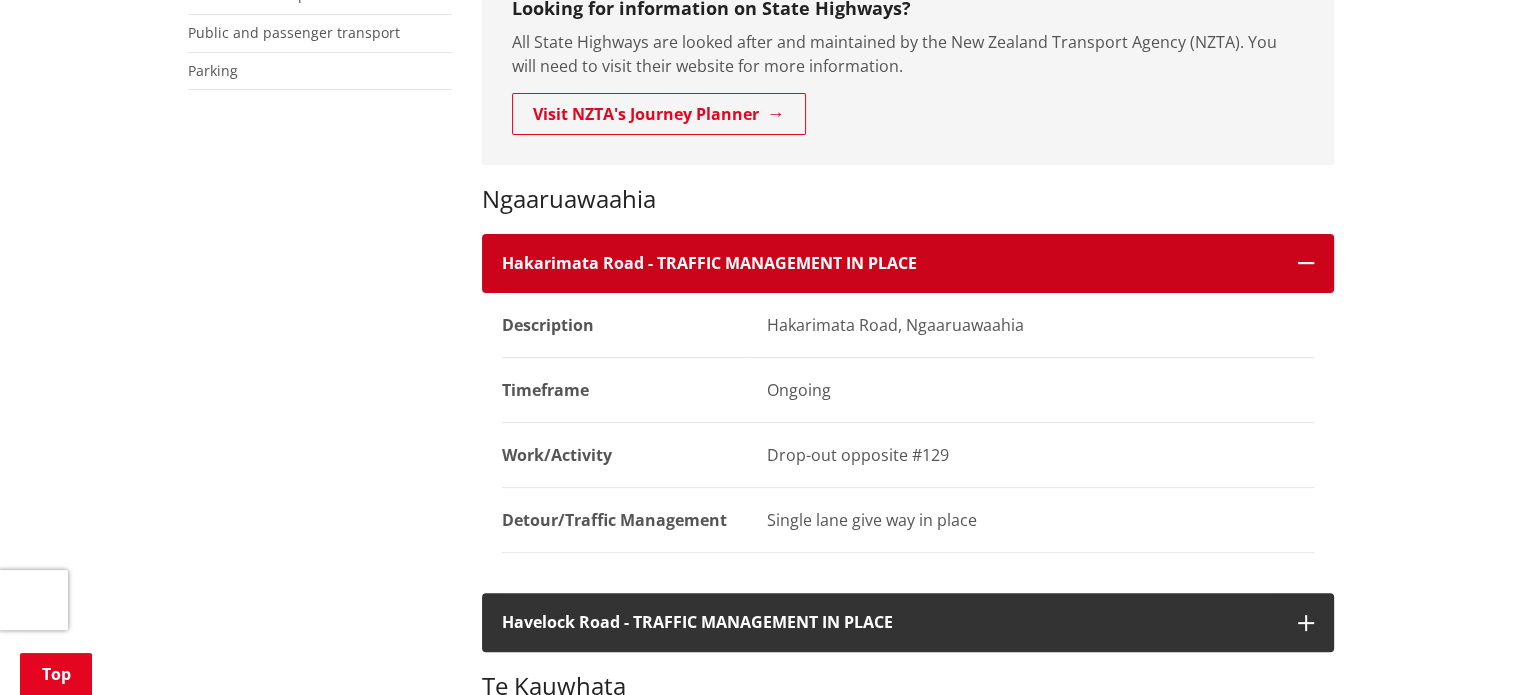 scroll, scrollTop: 600, scrollLeft: 0, axis: vertical 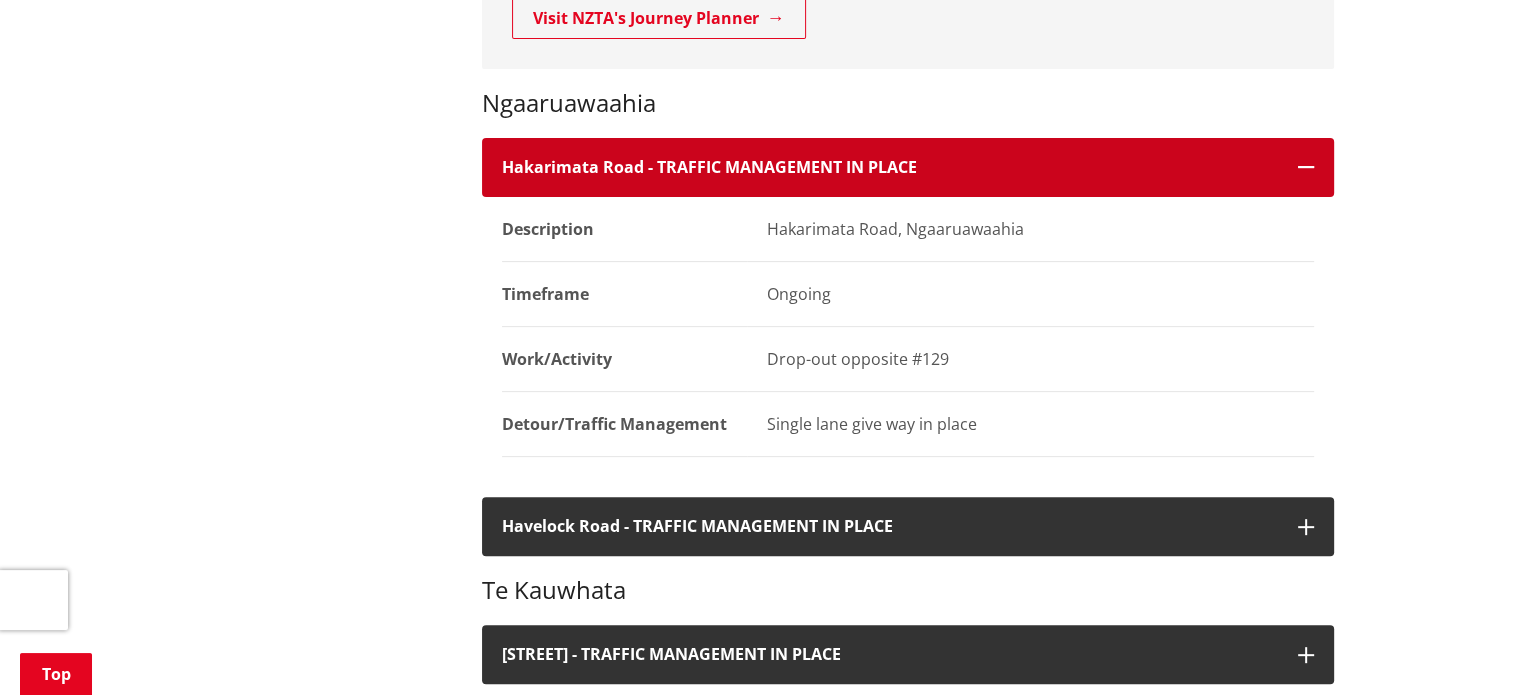 click at bounding box center (1306, 167) 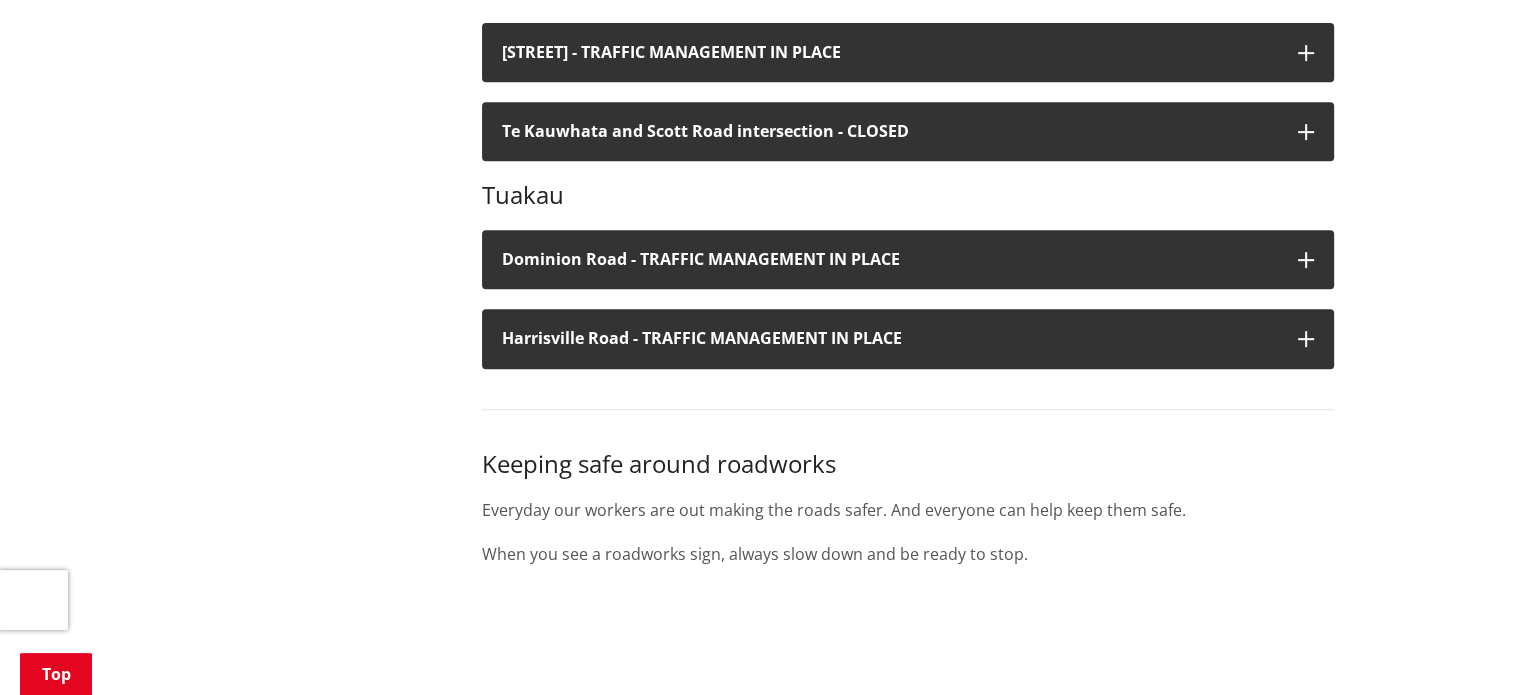 scroll, scrollTop: 800, scrollLeft: 0, axis: vertical 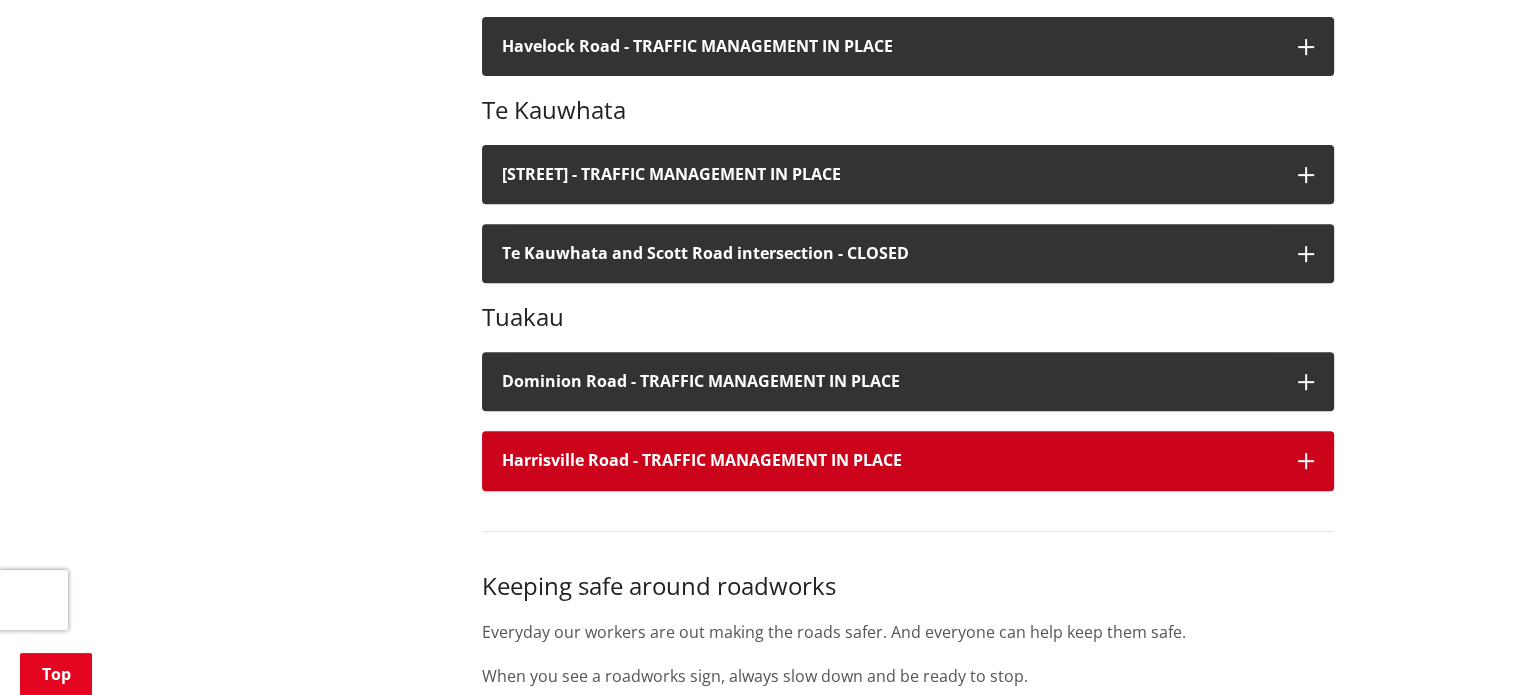 click at bounding box center (1306, 461) 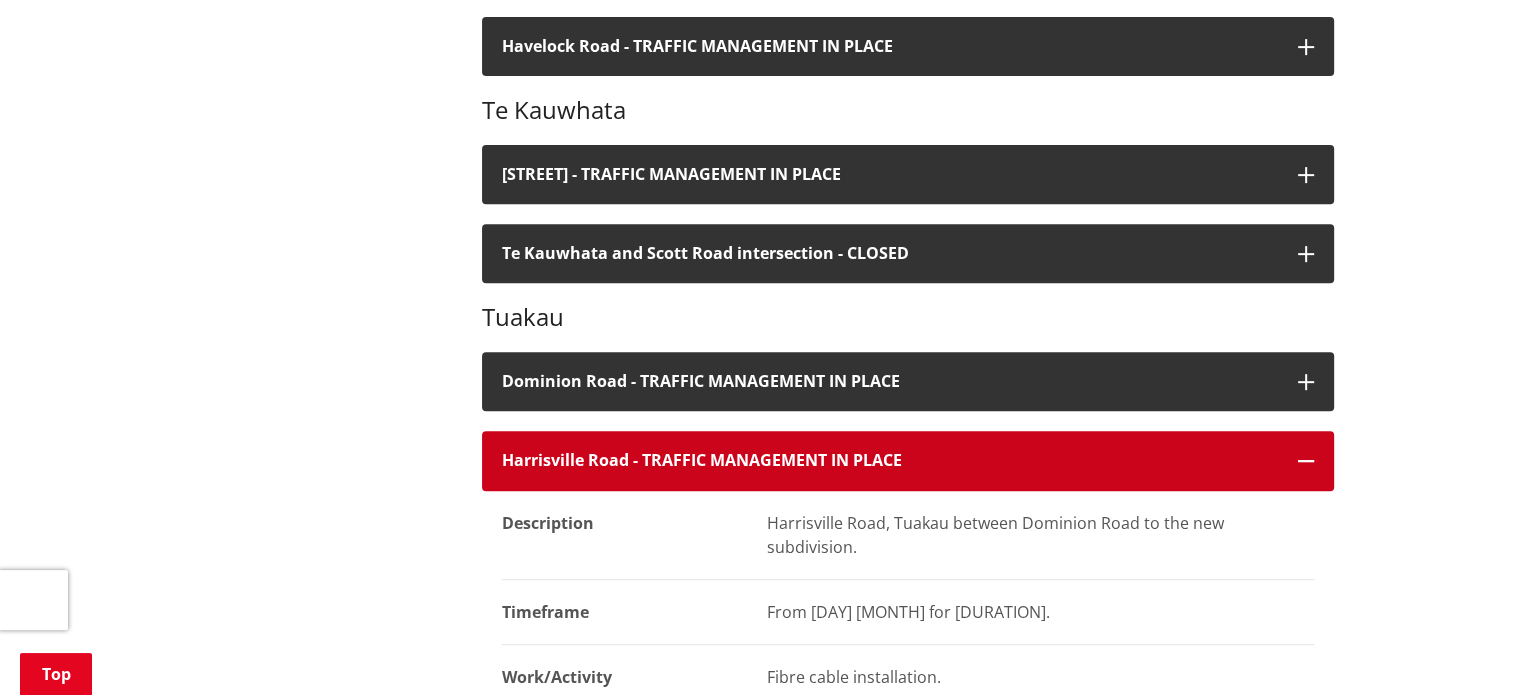 scroll, scrollTop: 900, scrollLeft: 0, axis: vertical 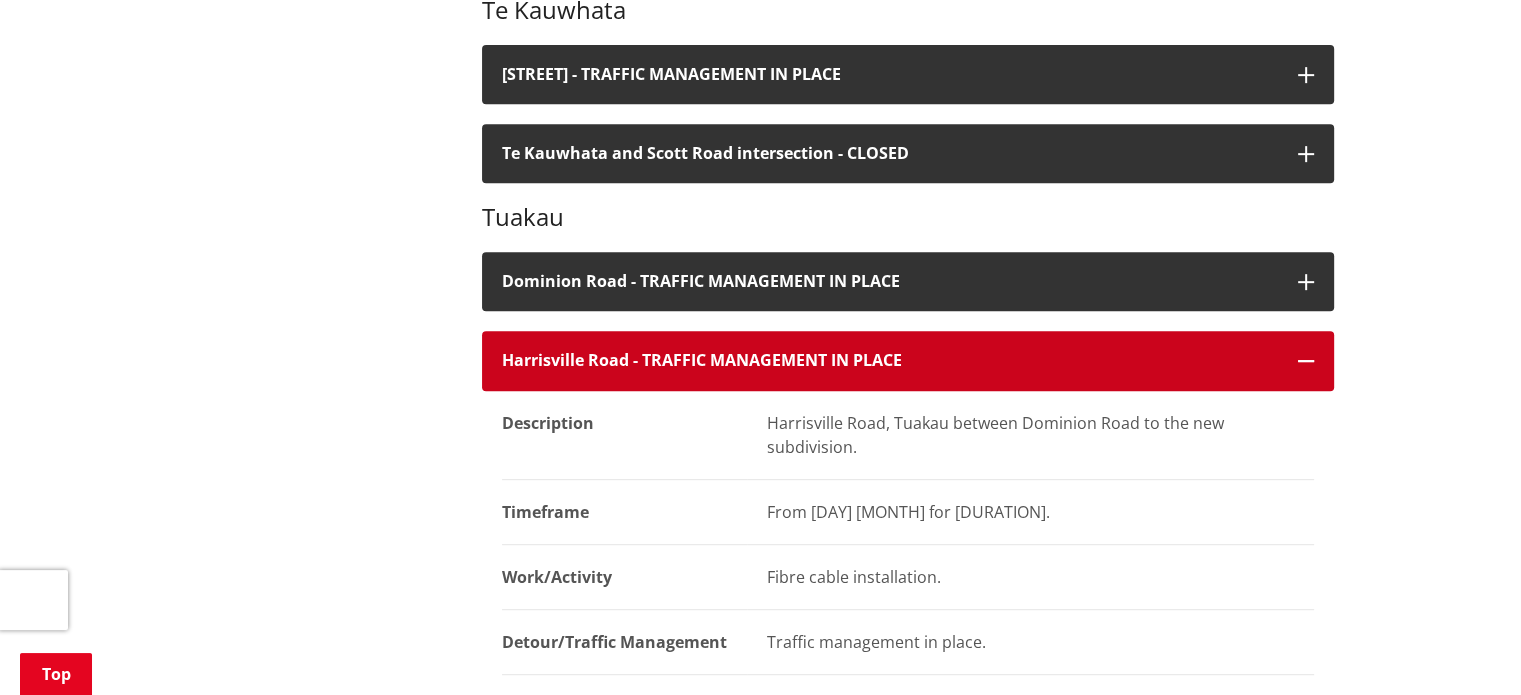 click at bounding box center (1306, 361) 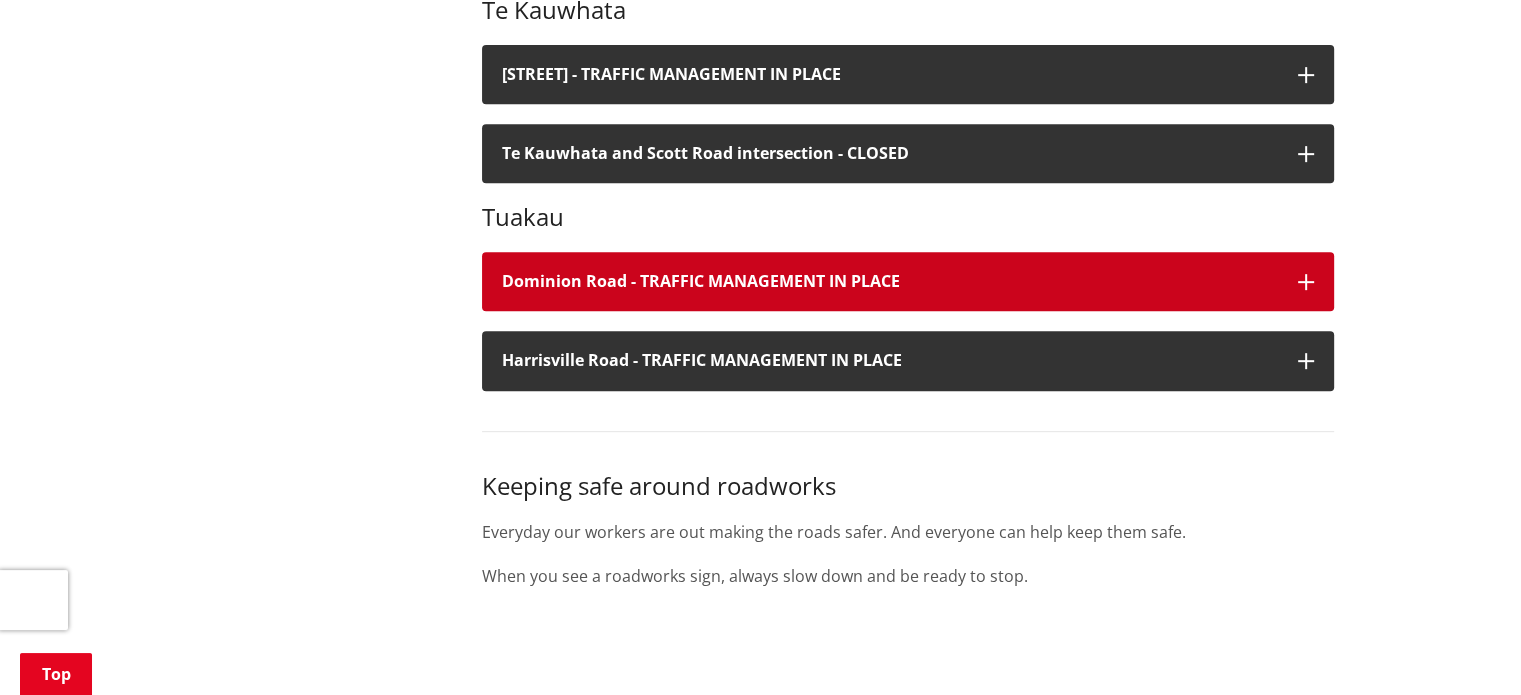 click at bounding box center [1306, 282] 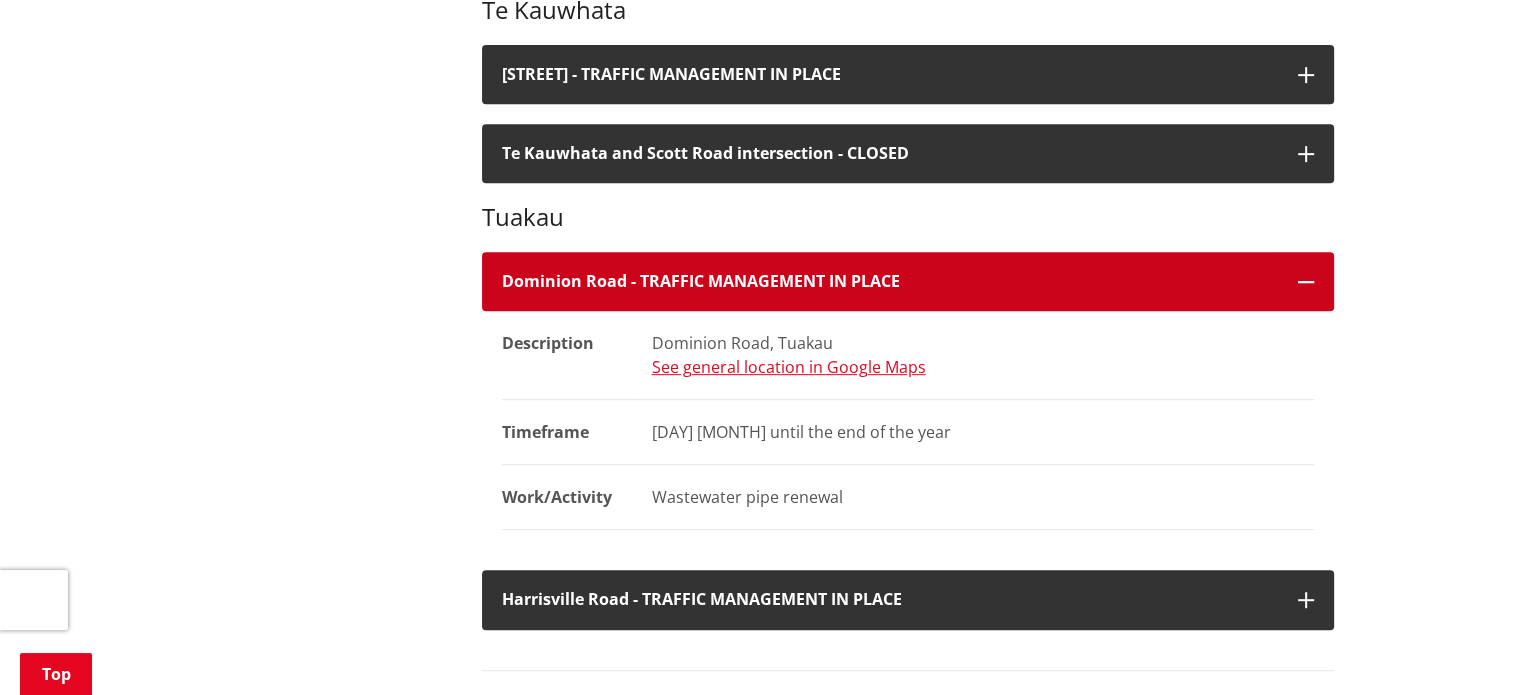 click at bounding box center (1306, 282) 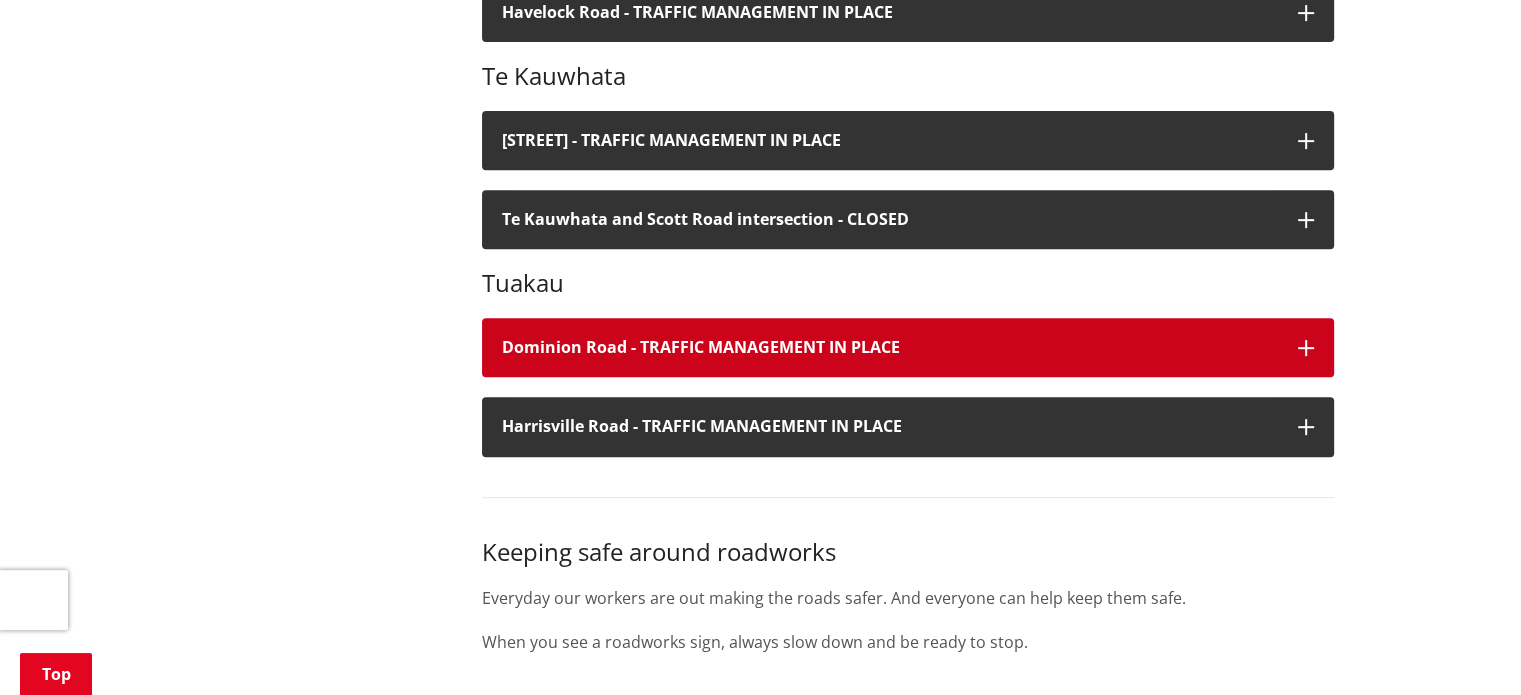 scroll, scrollTop: 800, scrollLeft: 0, axis: vertical 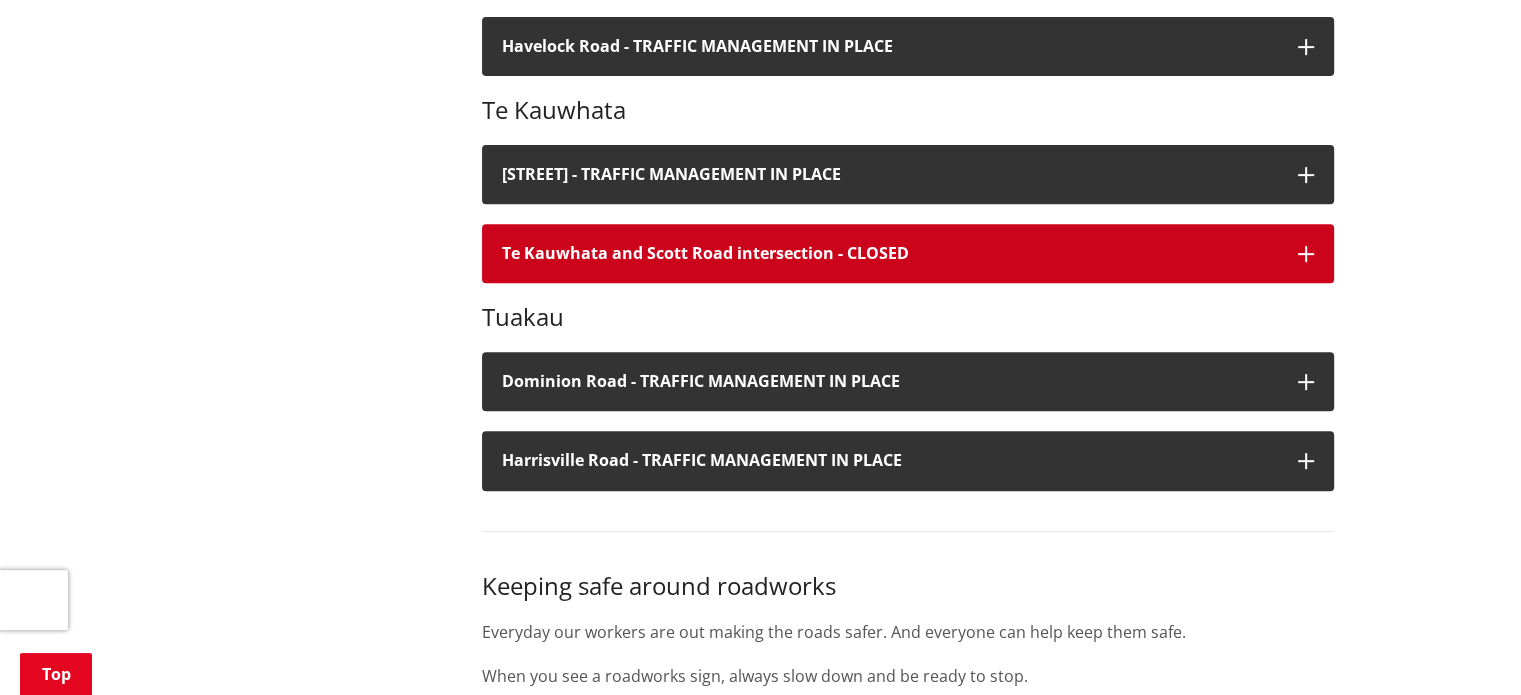 click at bounding box center [1306, 254] 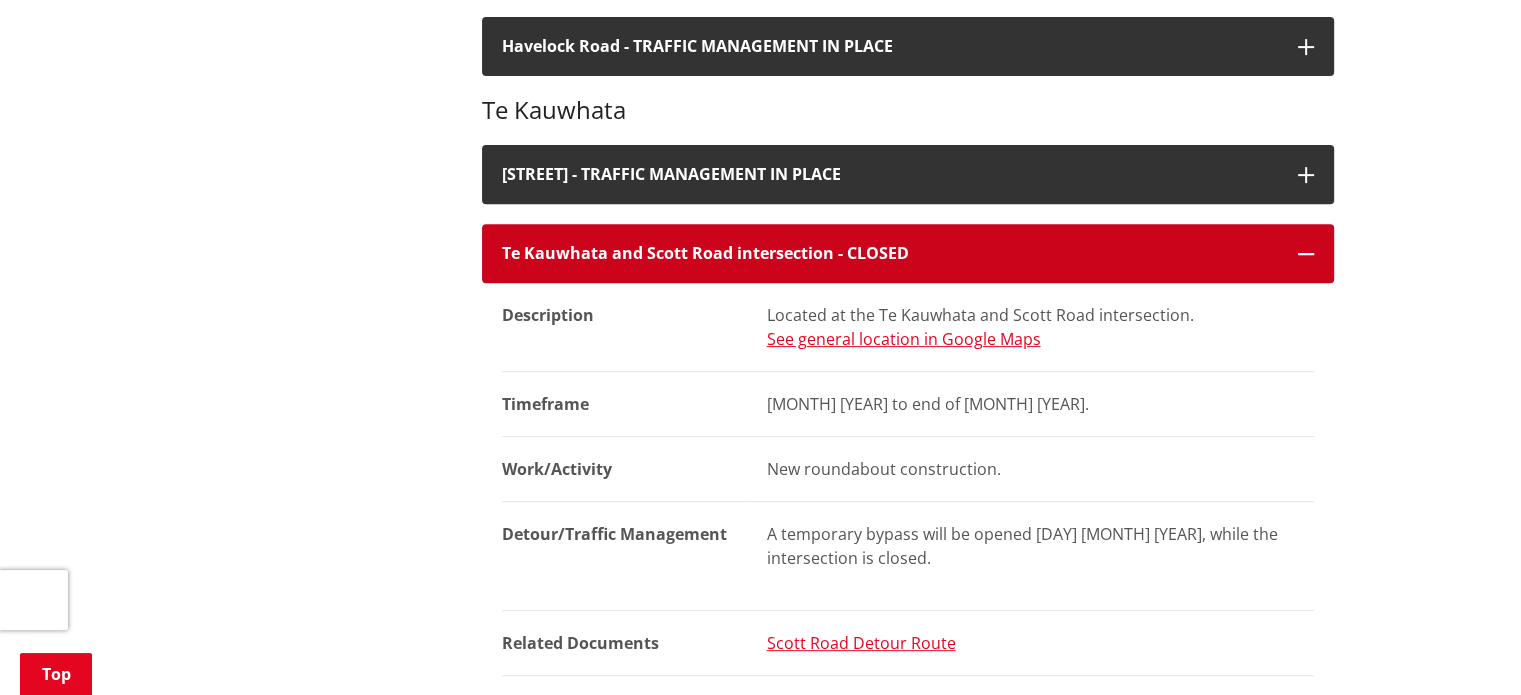 click at bounding box center [1306, 254] 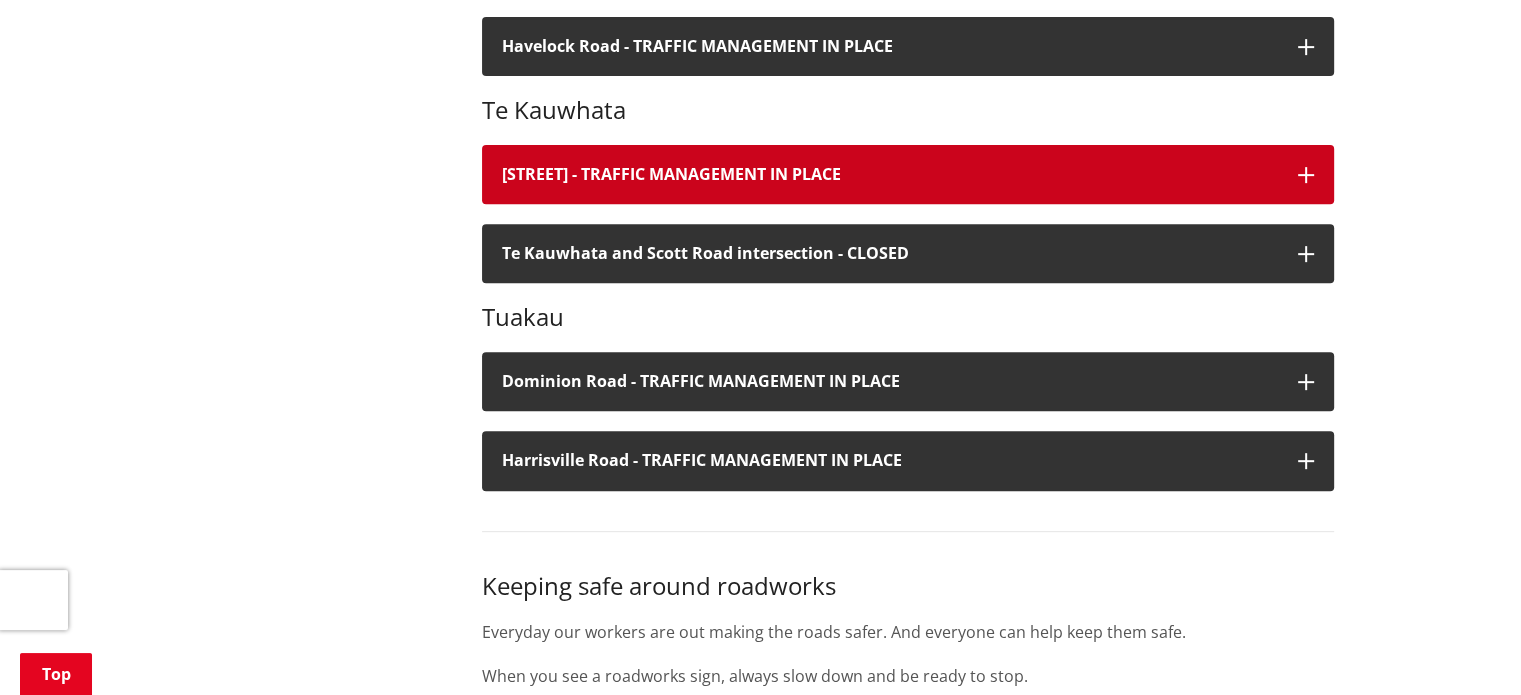 click at bounding box center [1306, 175] 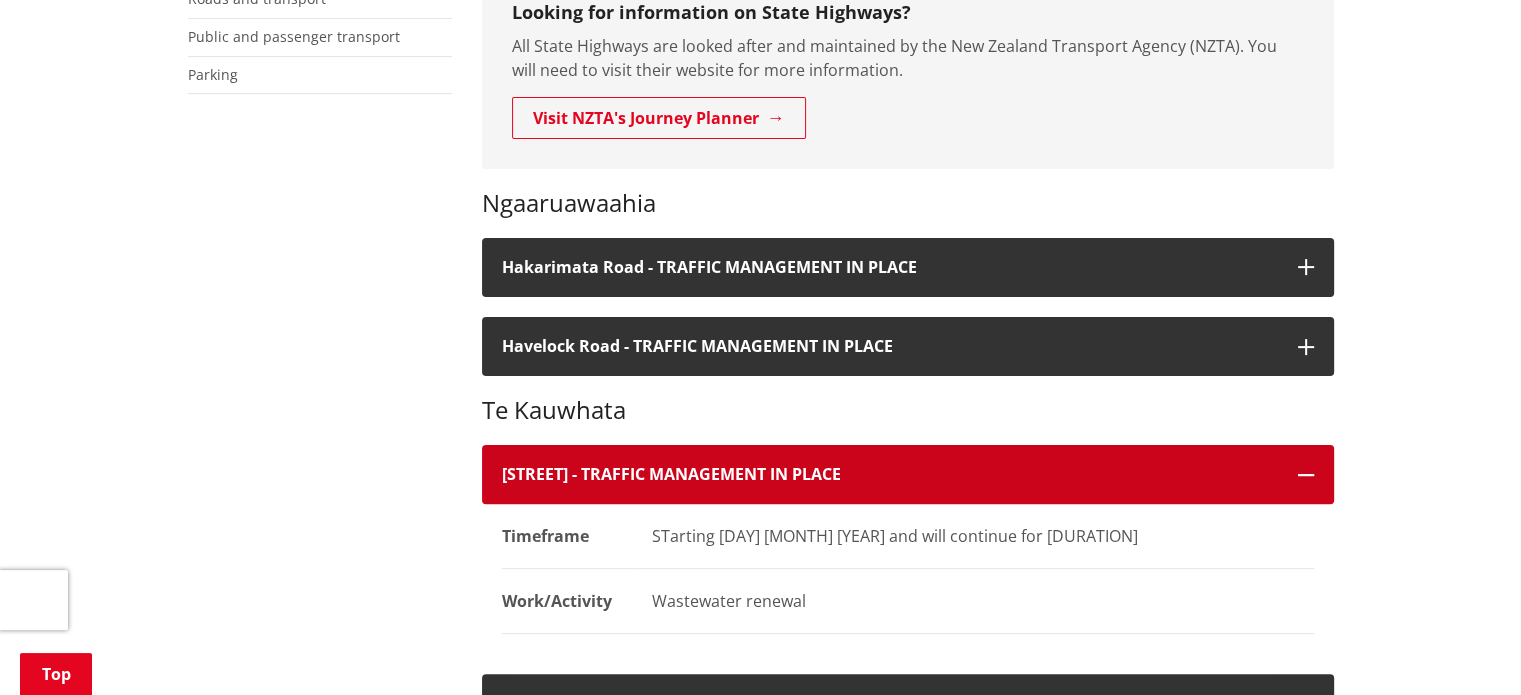 scroll, scrollTop: 600, scrollLeft: 0, axis: vertical 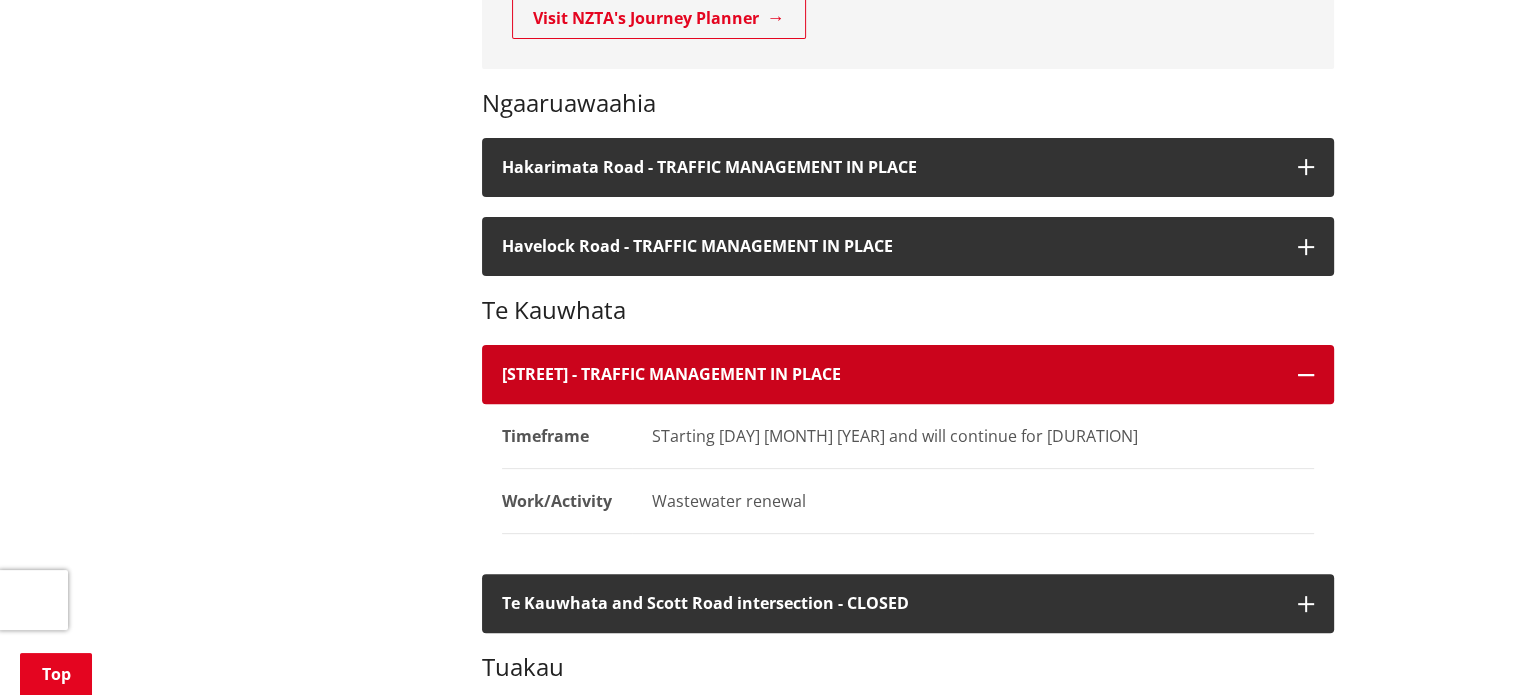 drag, startPoint x: 488, startPoint y: 368, endPoint x: 470, endPoint y: 356, distance: 21.633308 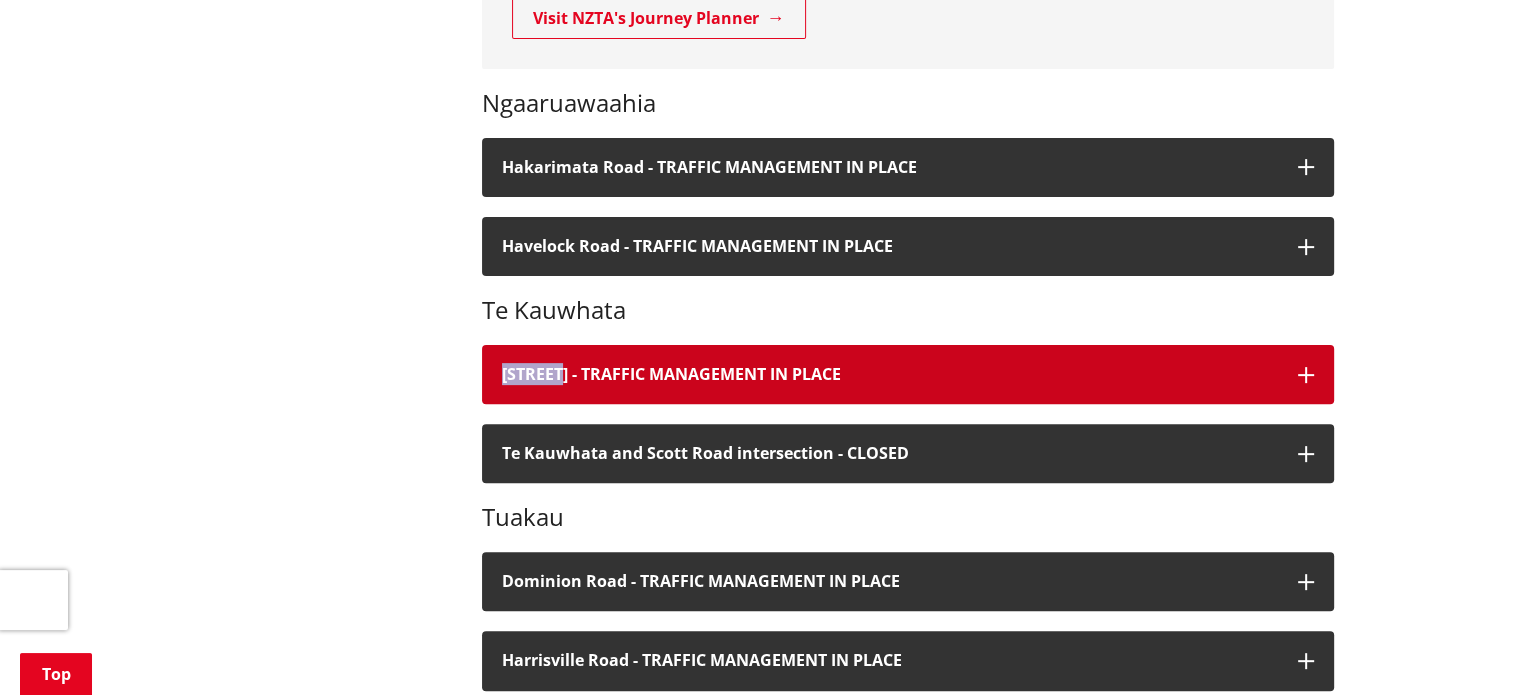 drag, startPoint x: 530, startPoint y: 370, endPoint x: 562, endPoint y: 378, distance: 32.984844 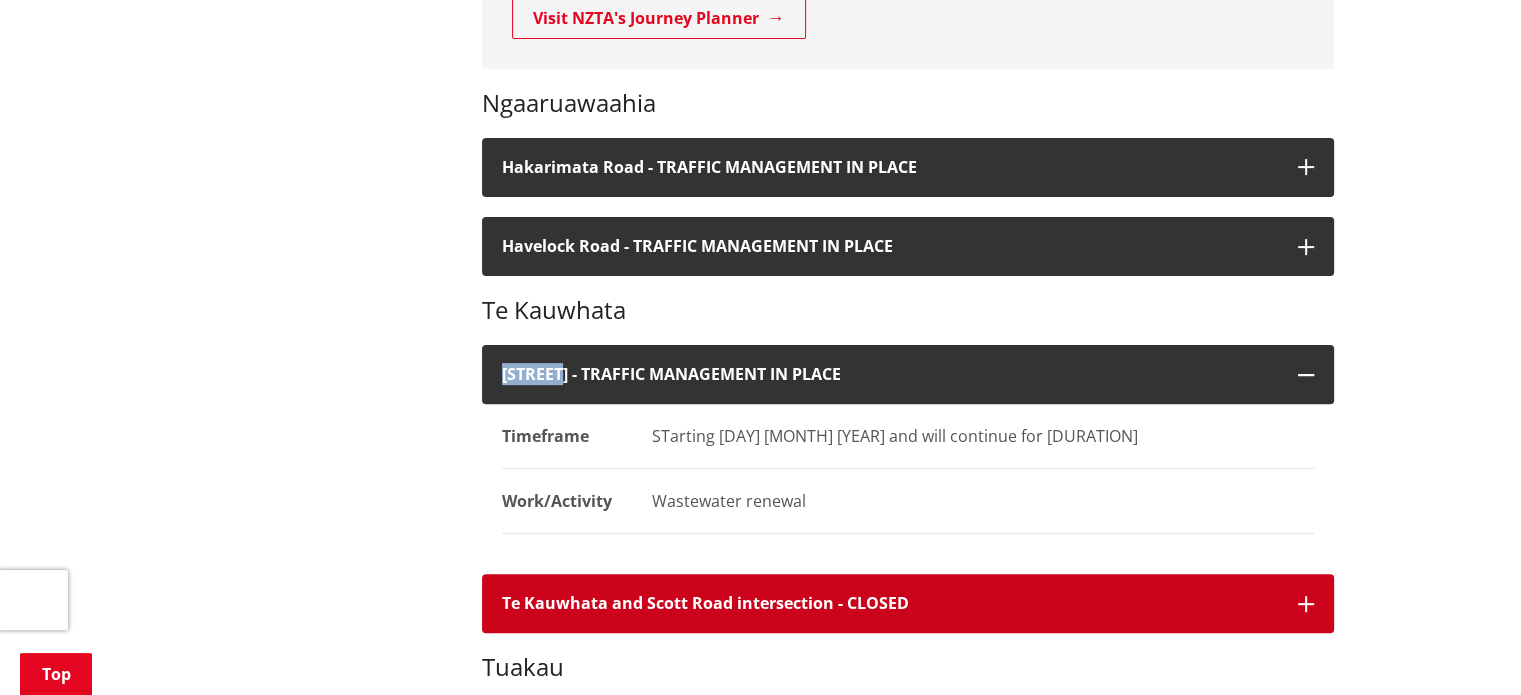click at bounding box center [1306, 604] 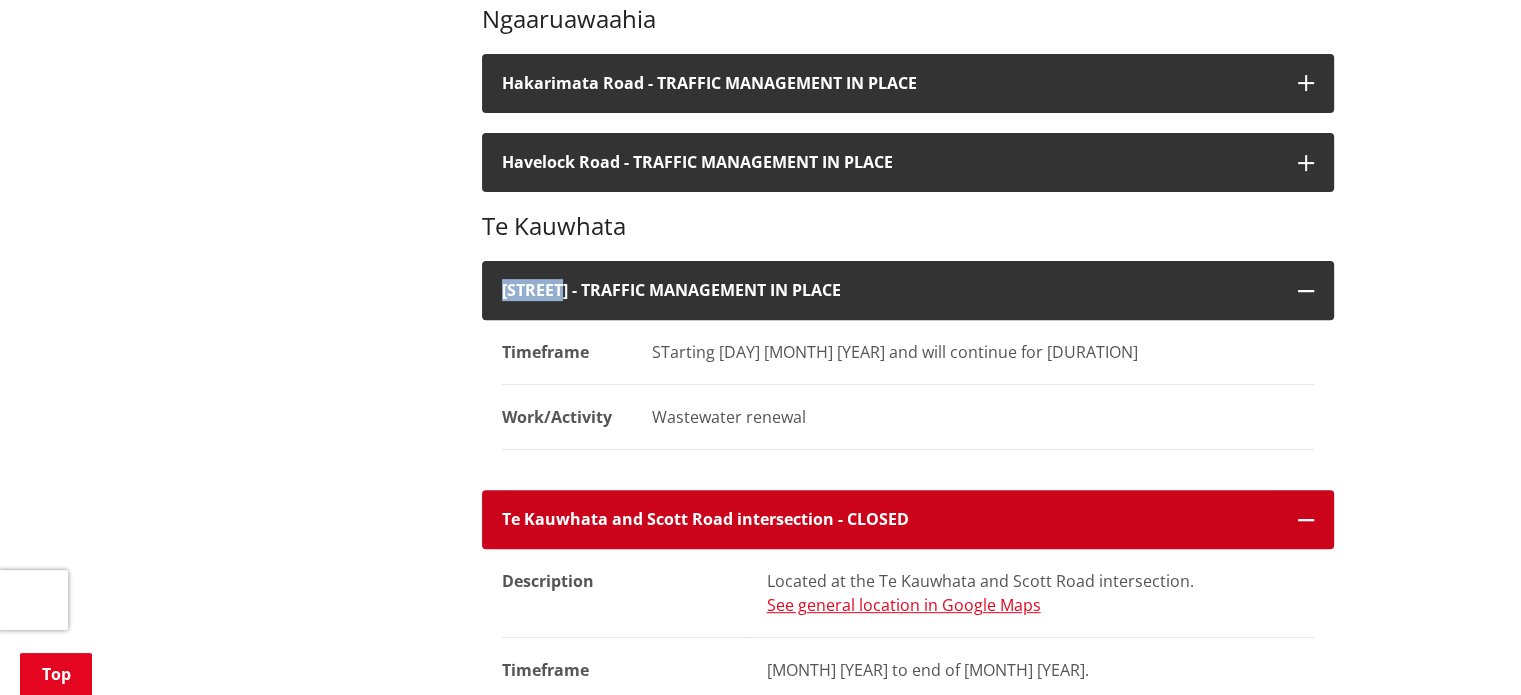 scroll, scrollTop: 800, scrollLeft: 0, axis: vertical 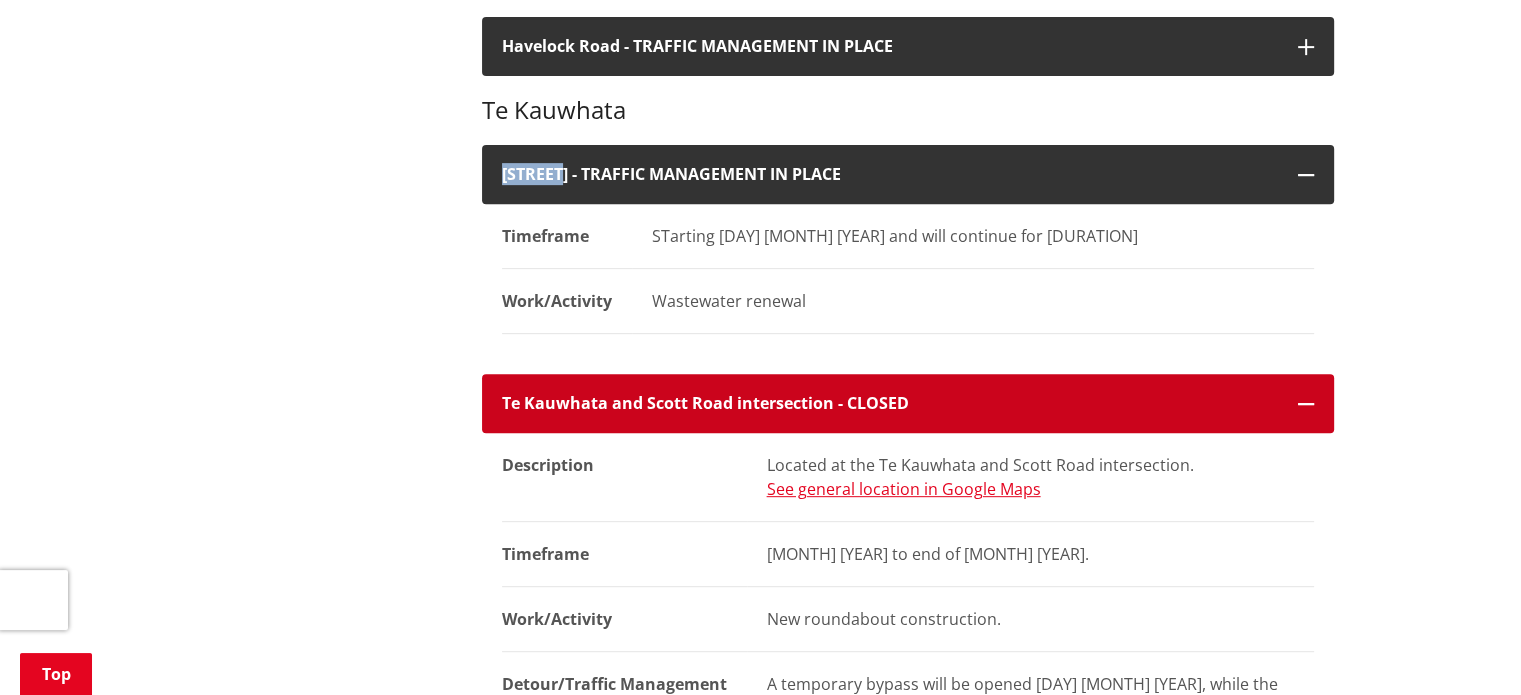 click at bounding box center (1306, 404) 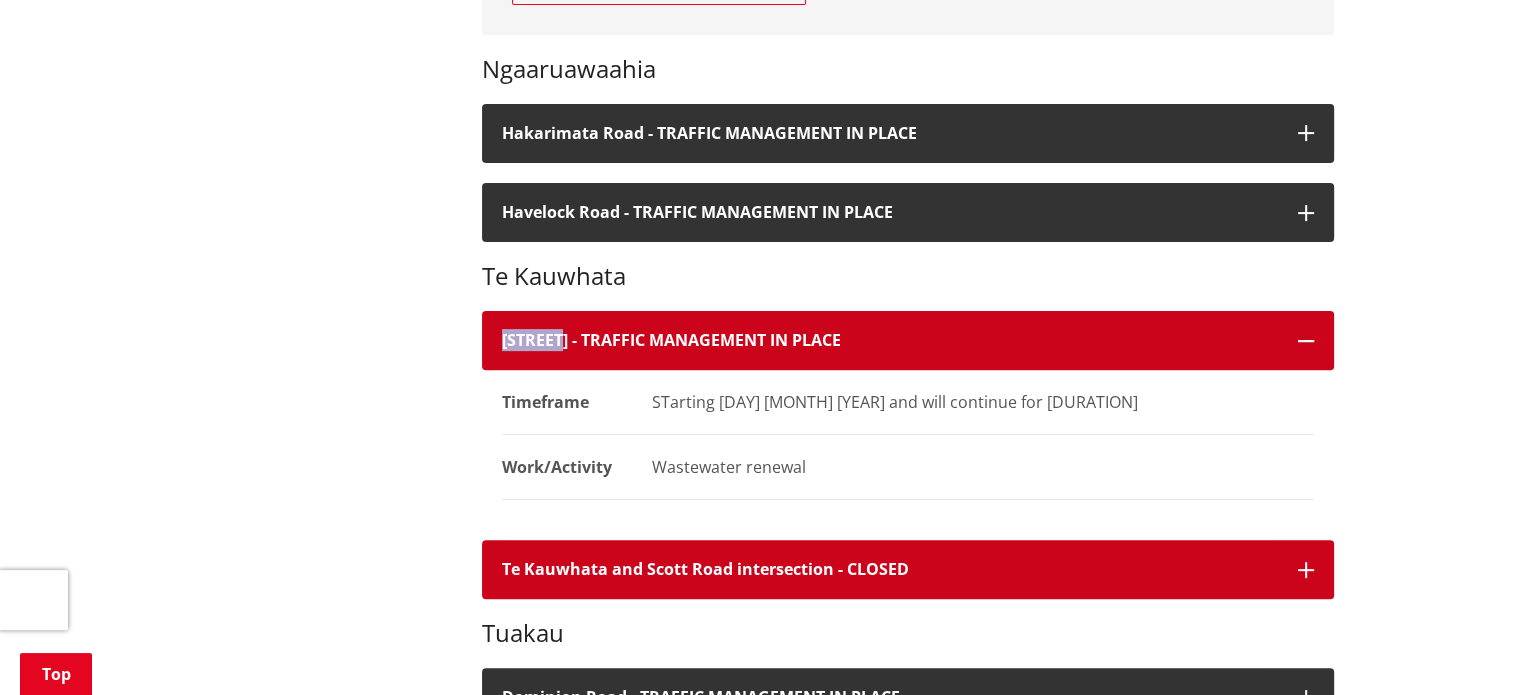 scroll, scrollTop: 600, scrollLeft: 0, axis: vertical 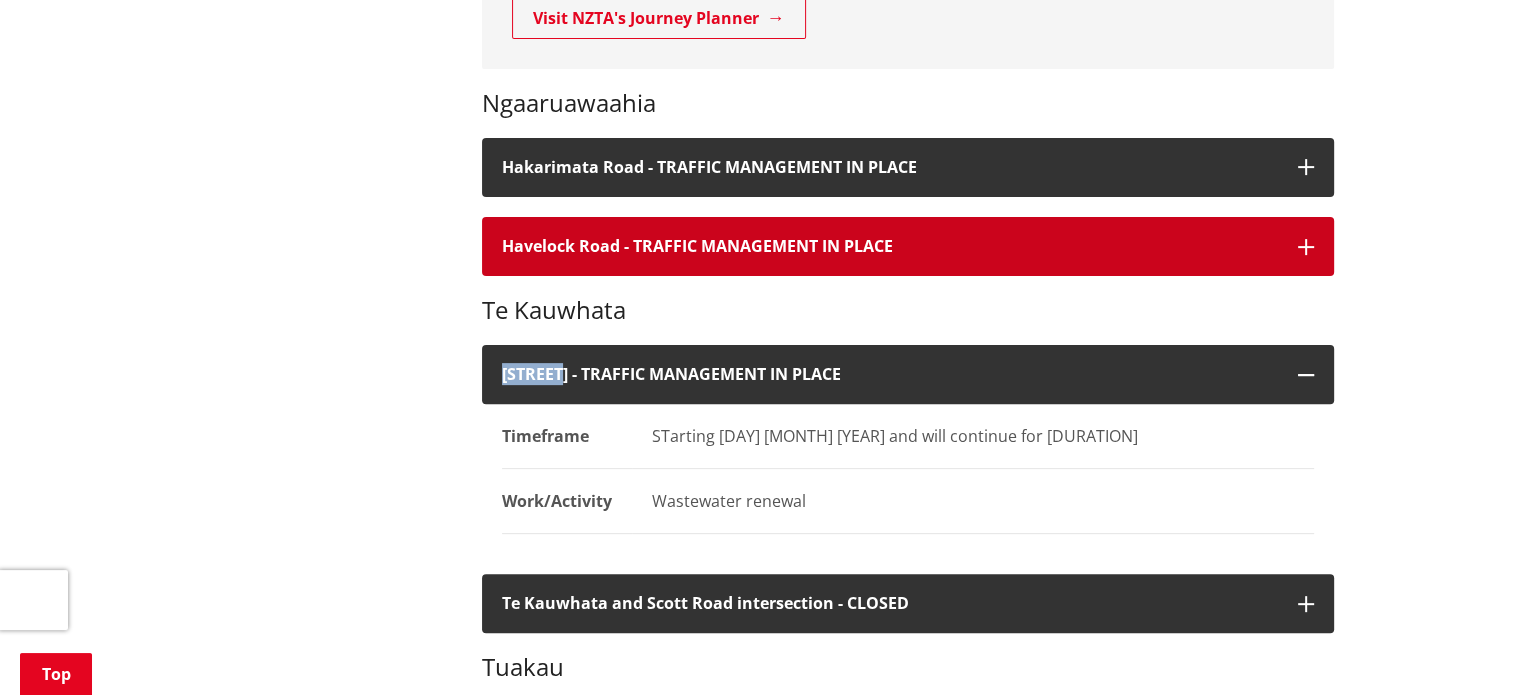 click at bounding box center (1306, 247) 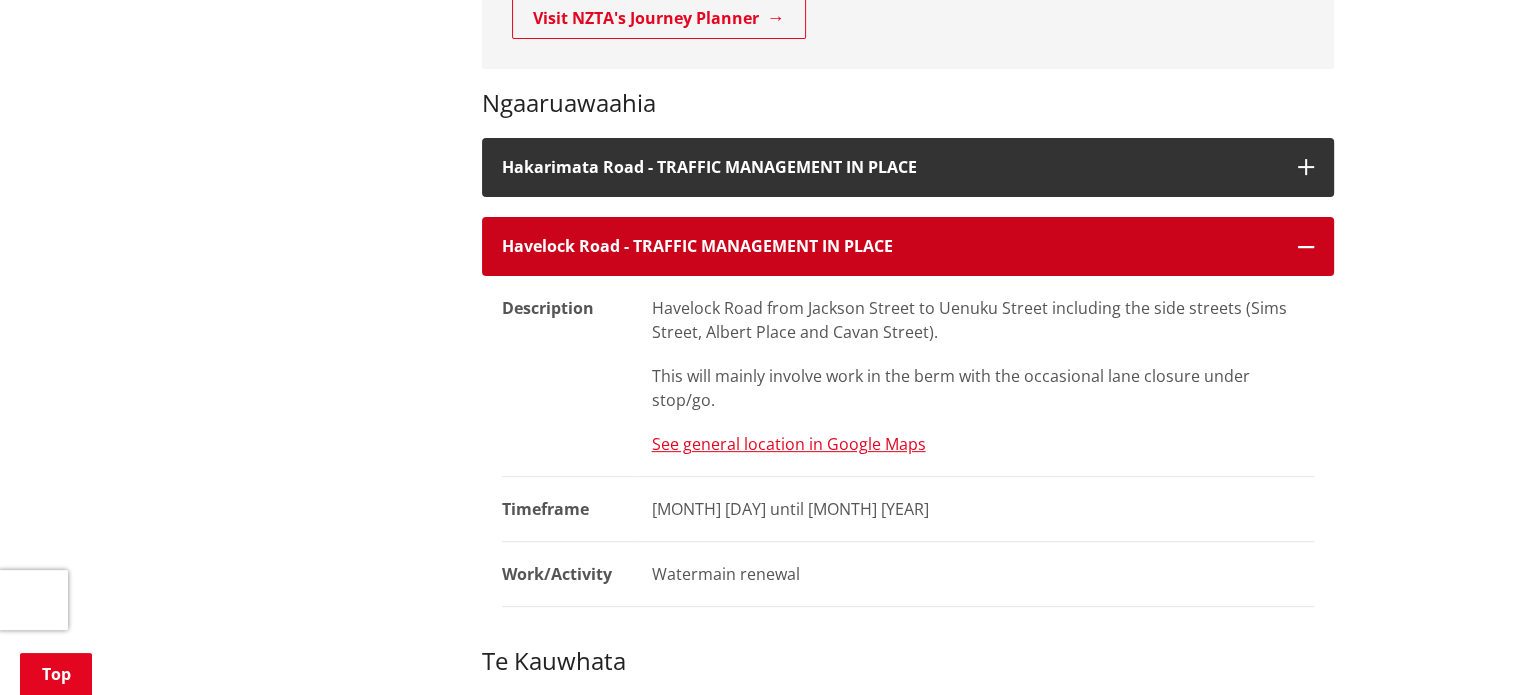 click at bounding box center [1306, 247] 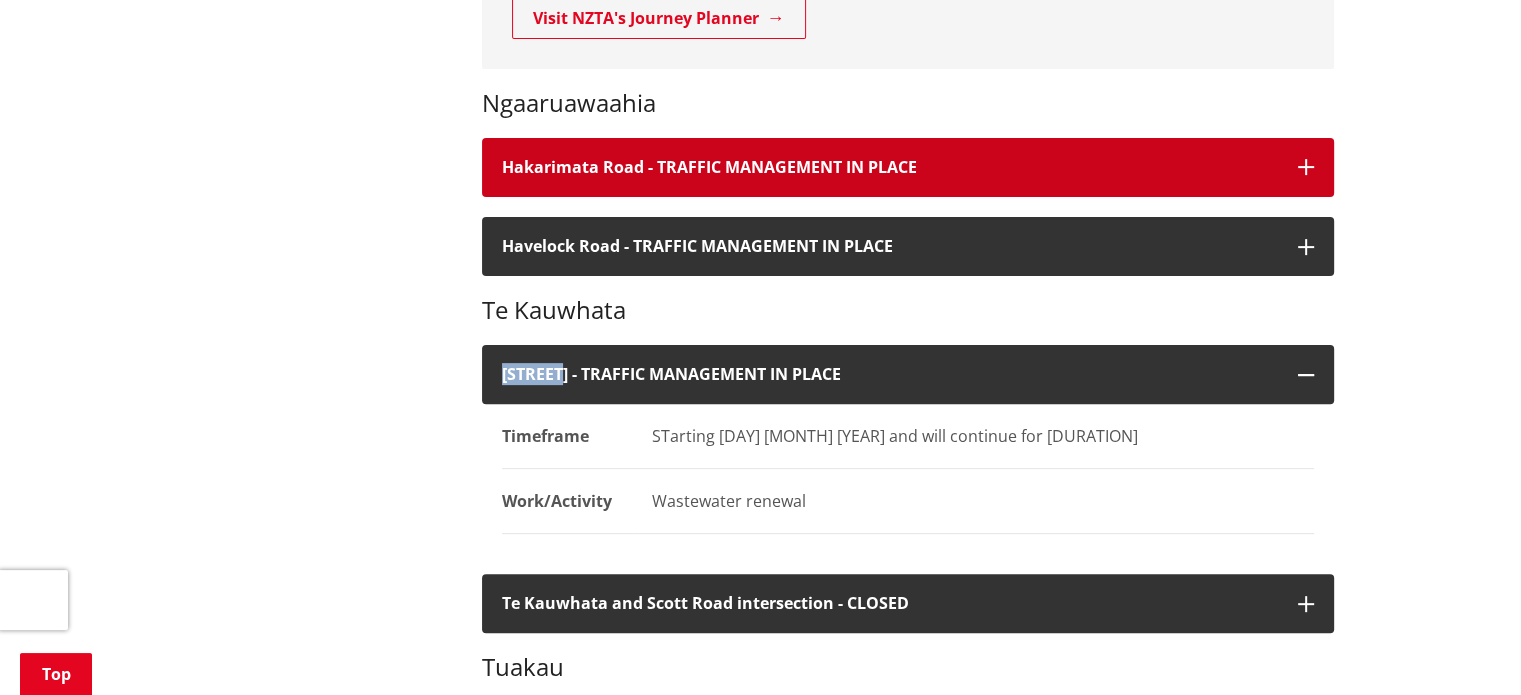 click at bounding box center [1306, 167] 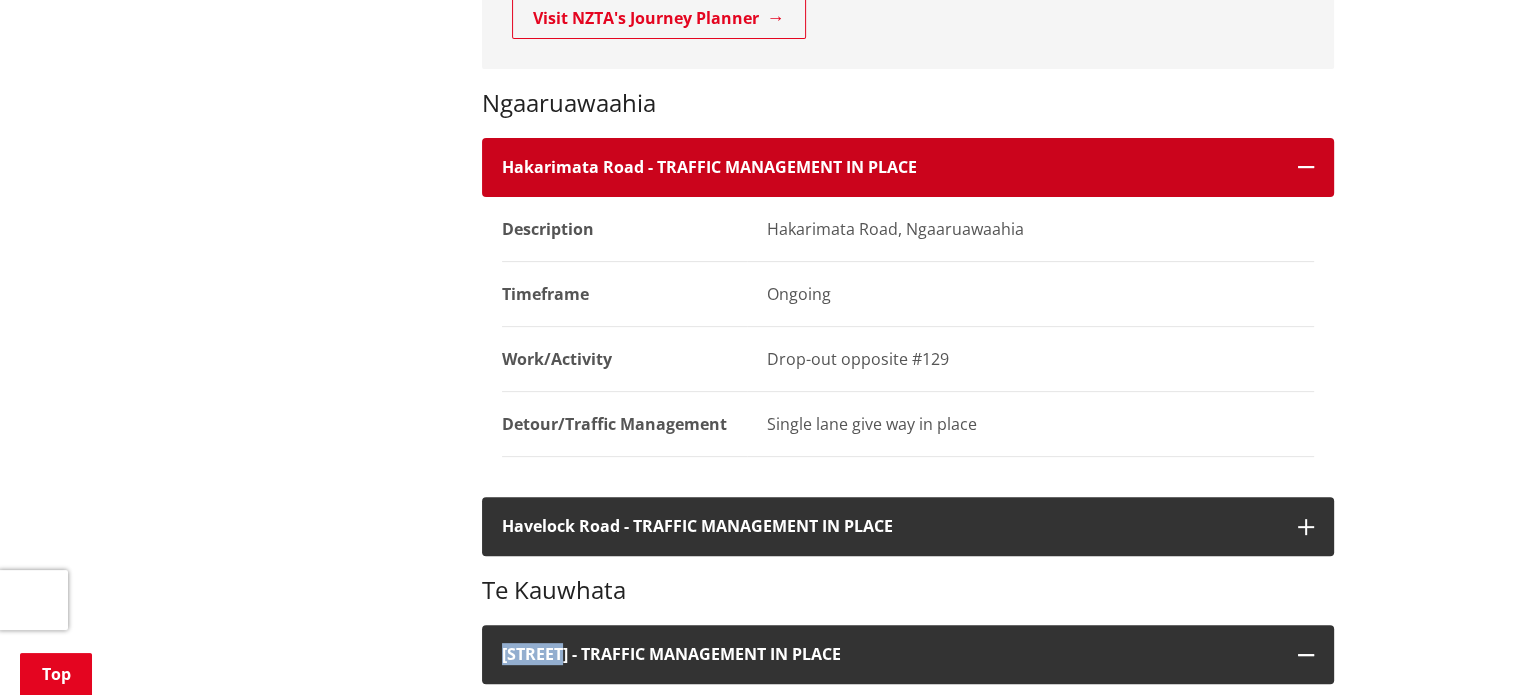 click at bounding box center (1306, 167) 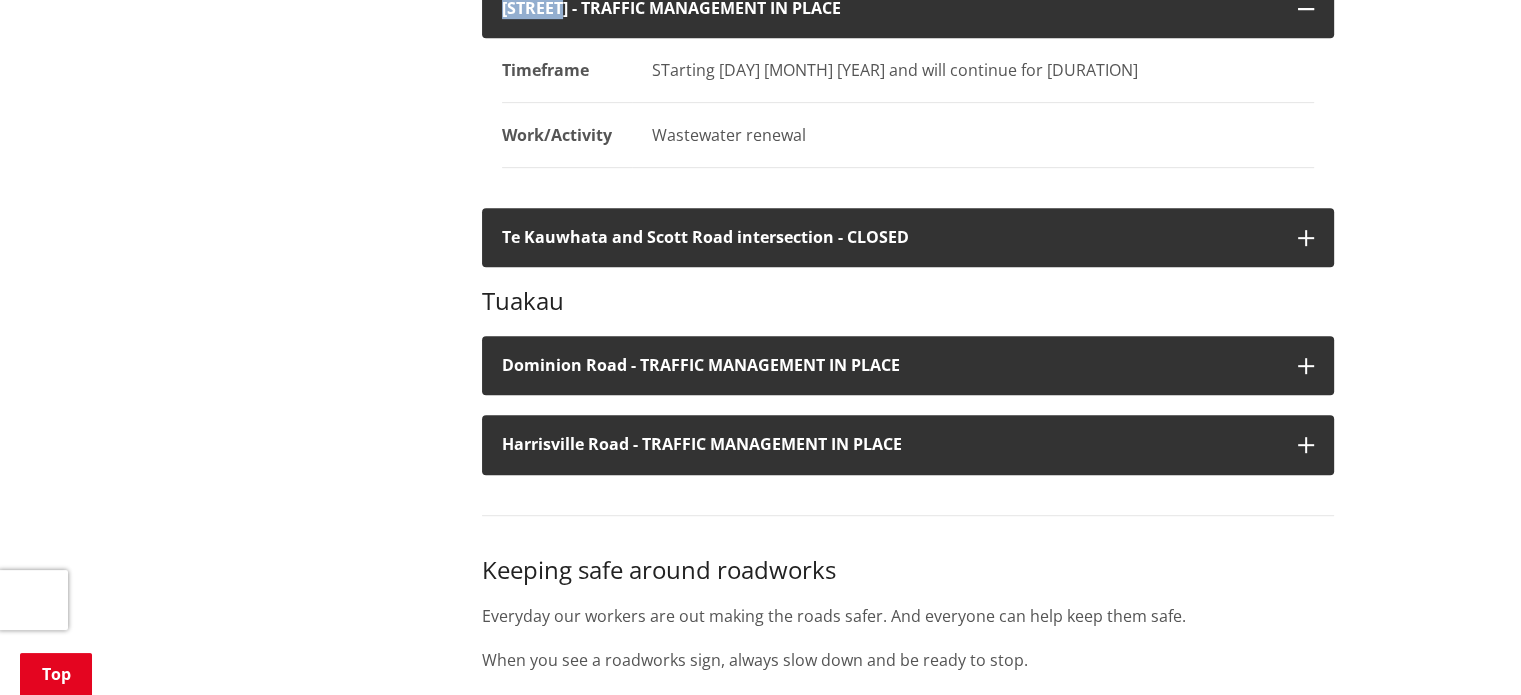 scroll, scrollTop: 1000, scrollLeft: 0, axis: vertical 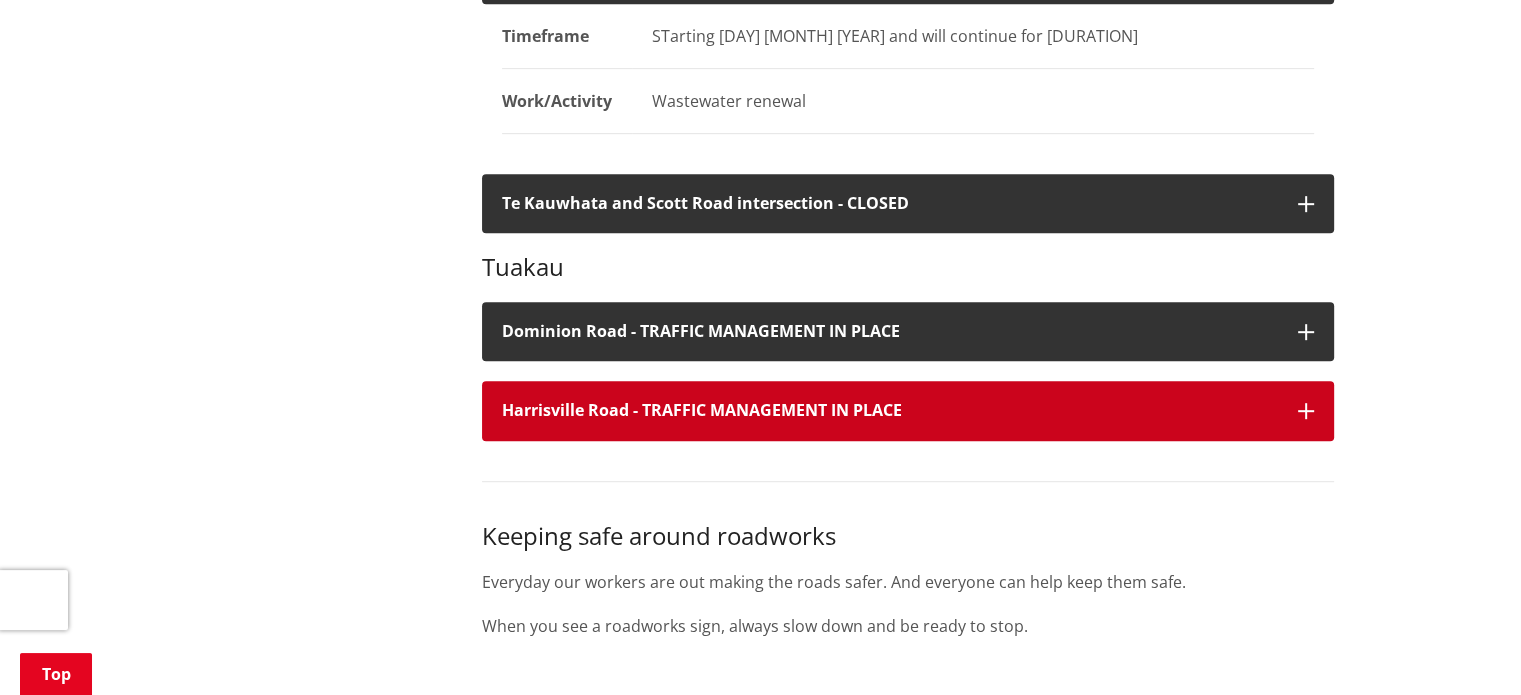 click at bounding box center [1306, 411] 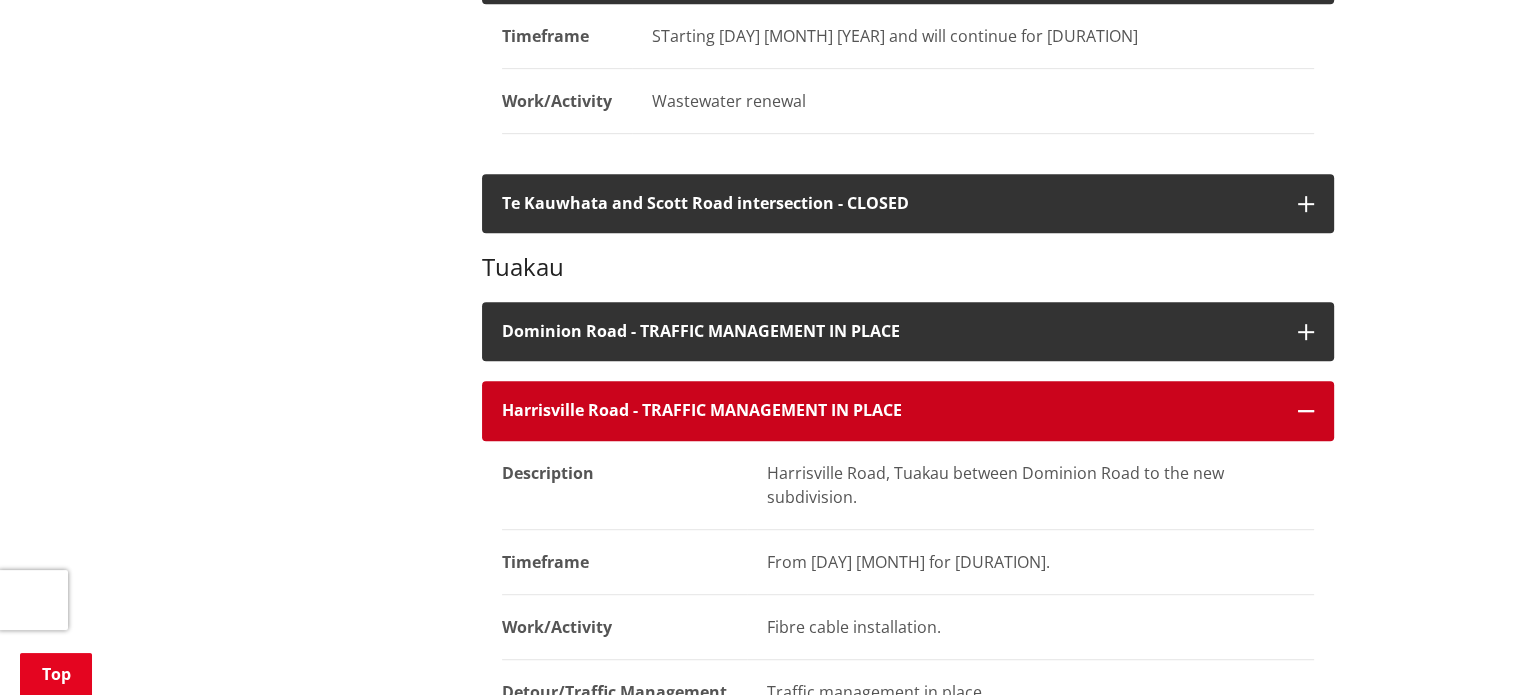 click at bounding box center (1306, 411) 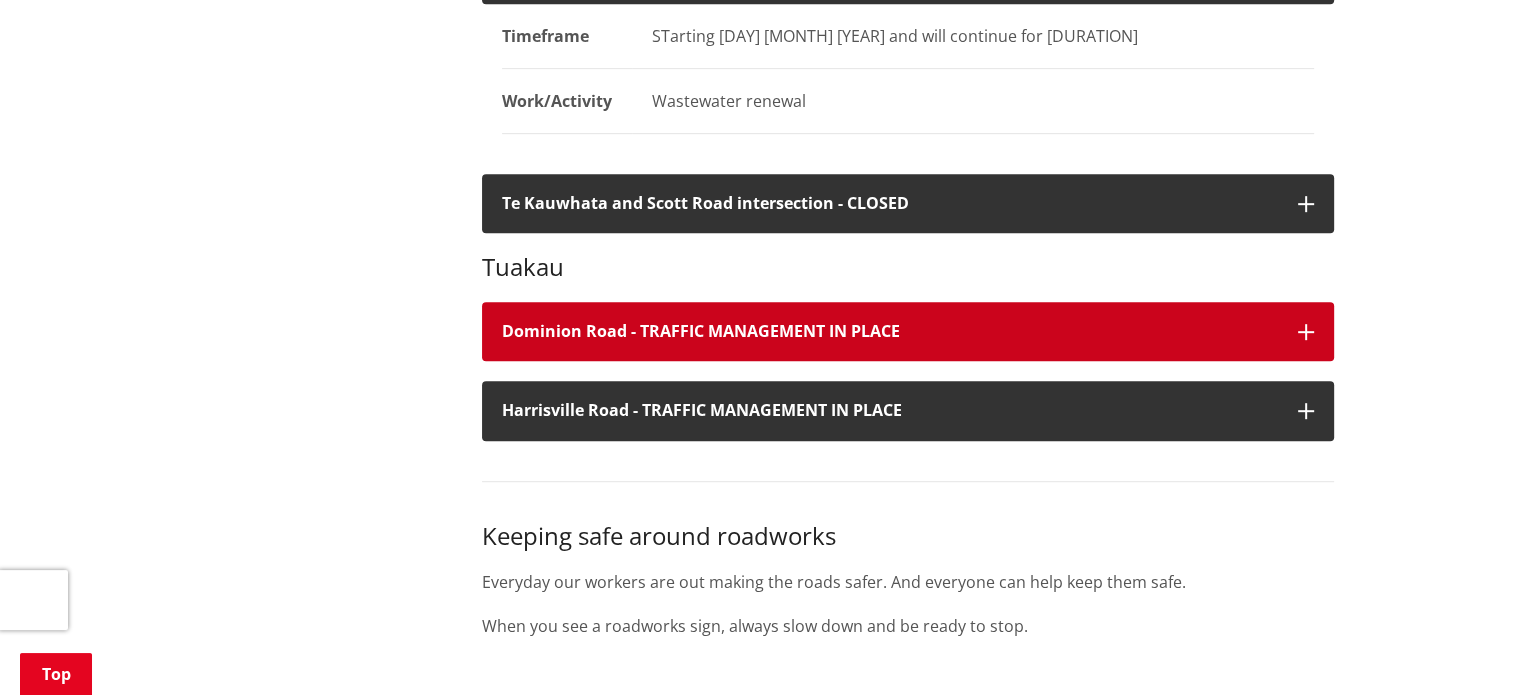 click at bounding box center [1306, 332] 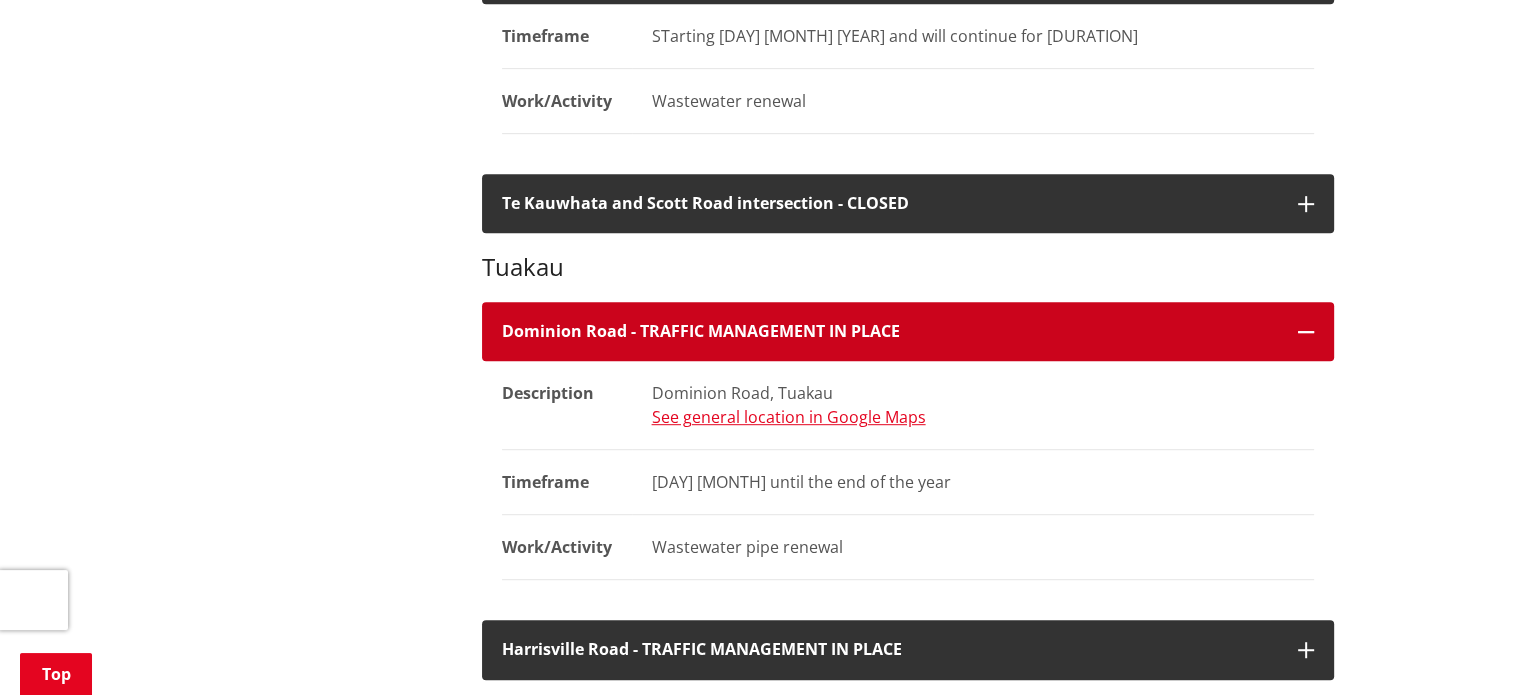 click at bounding box center (1306, 332) 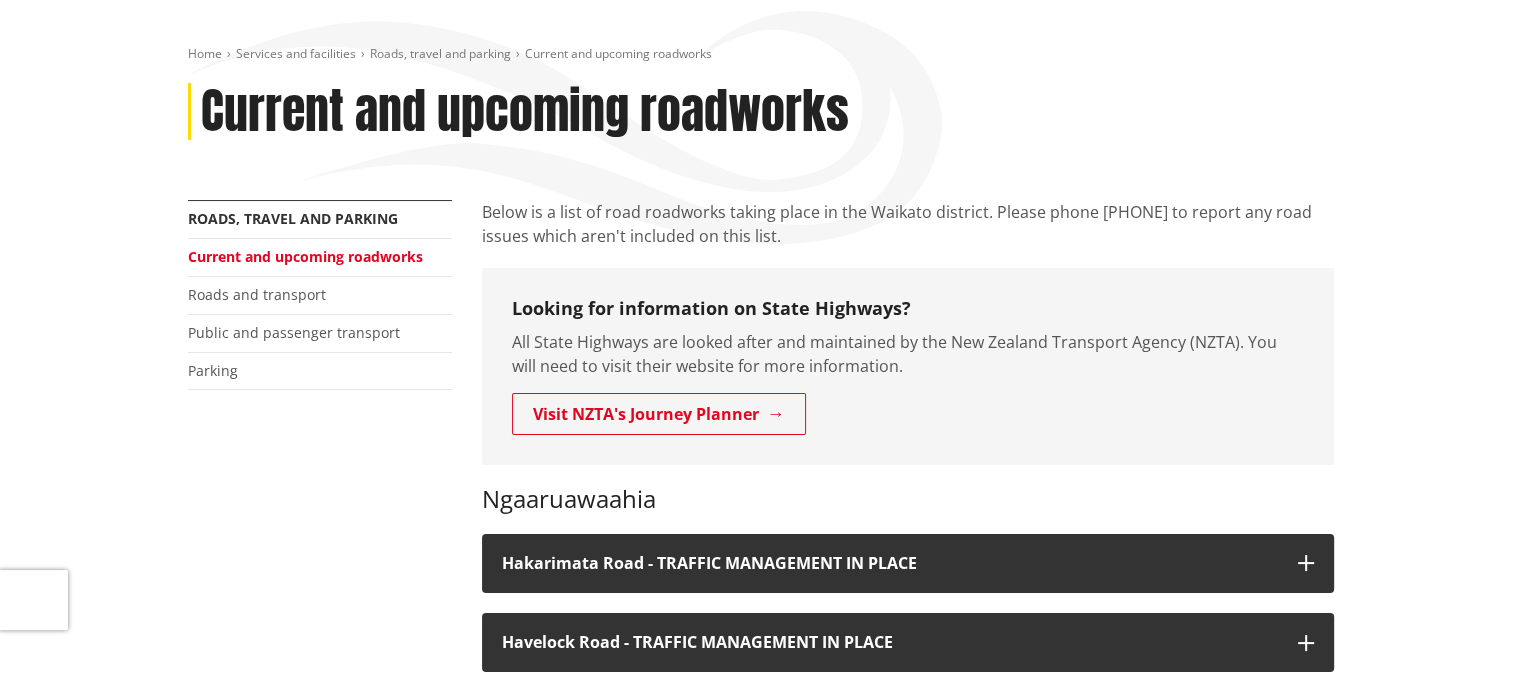 scroll, scrollTop: 200, scrollLeft: 0, axis: vertical 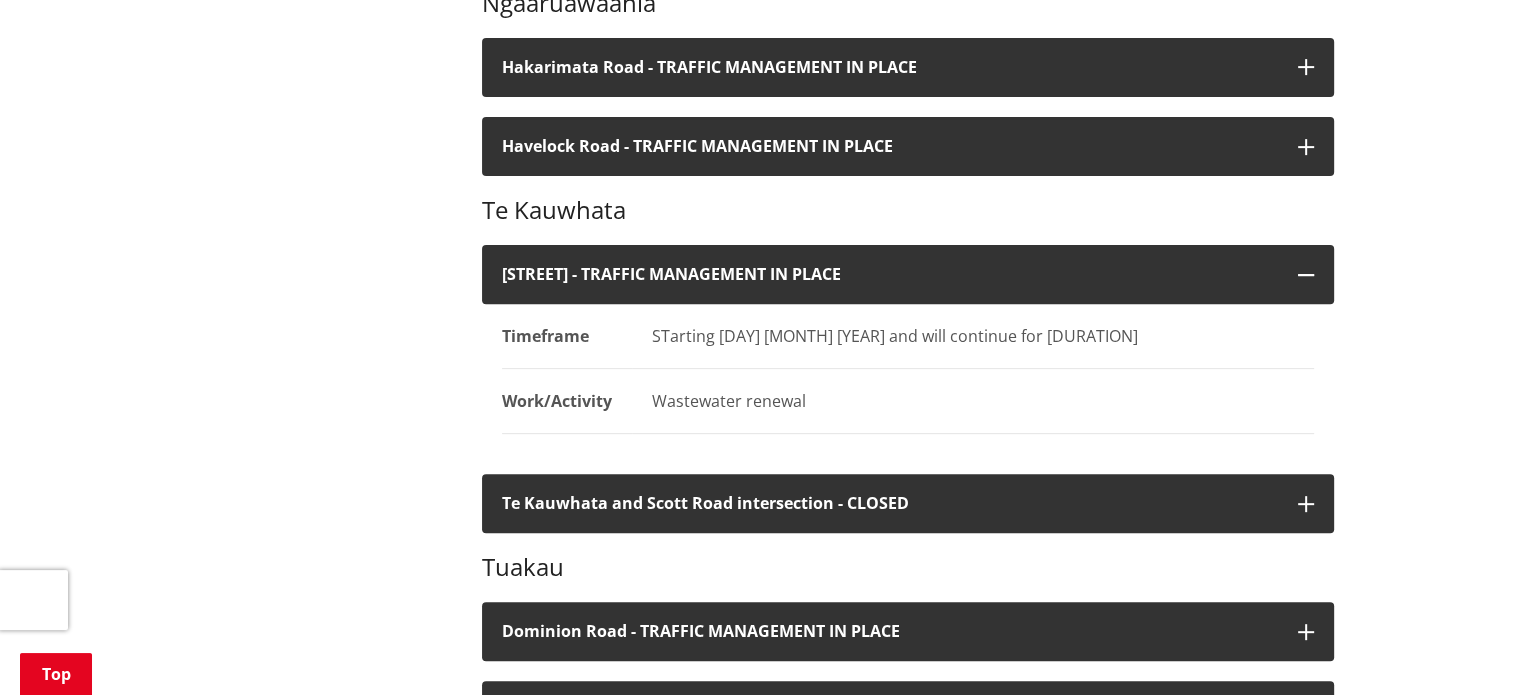 click on "More from this section
Roads, travel and parking
Current and upcoming roadworks
Roads and transport
Public and passenger transport
Parking
Below is a list of road roadworks taking place in the Waikato district. Please phone [PHONE] to report any road issues which aren't included on this list.
Looking for information on State Highways?
All State Highways are looked after and maintained by the New Zealand Transport Agency (NZTA). You will need to visit their website for more information.
Visit NZTA's Journey Planner
[CITY]
[STREET] - TRAFFIC MANAGEMENT IN PLACE
Description
[STREET], [CITY]
Timeframe
Ongoing
Work/Activity" at bounding box center (761, 722) 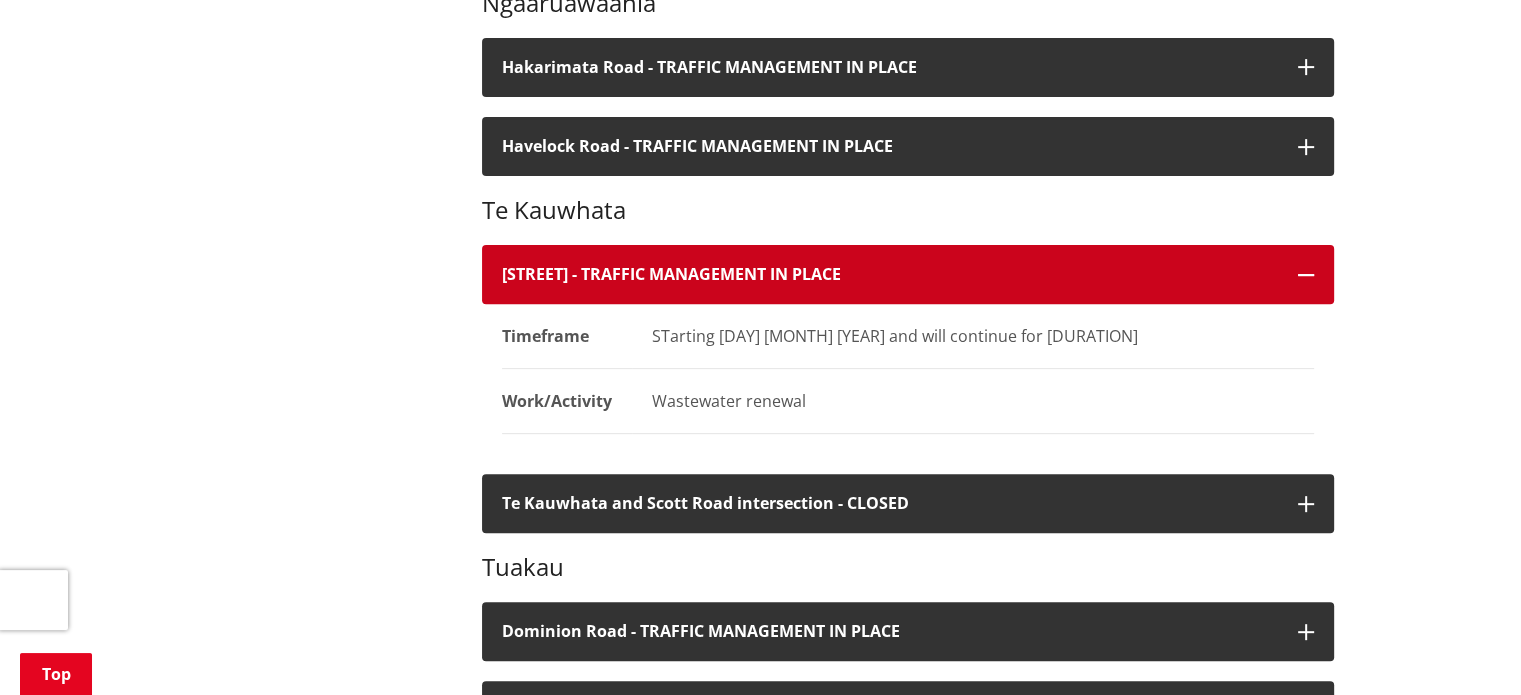 drag, startPoint x: 444, startPoint y: 267, endPoint x: 901, endPoint y: 277, distance: 457.1094 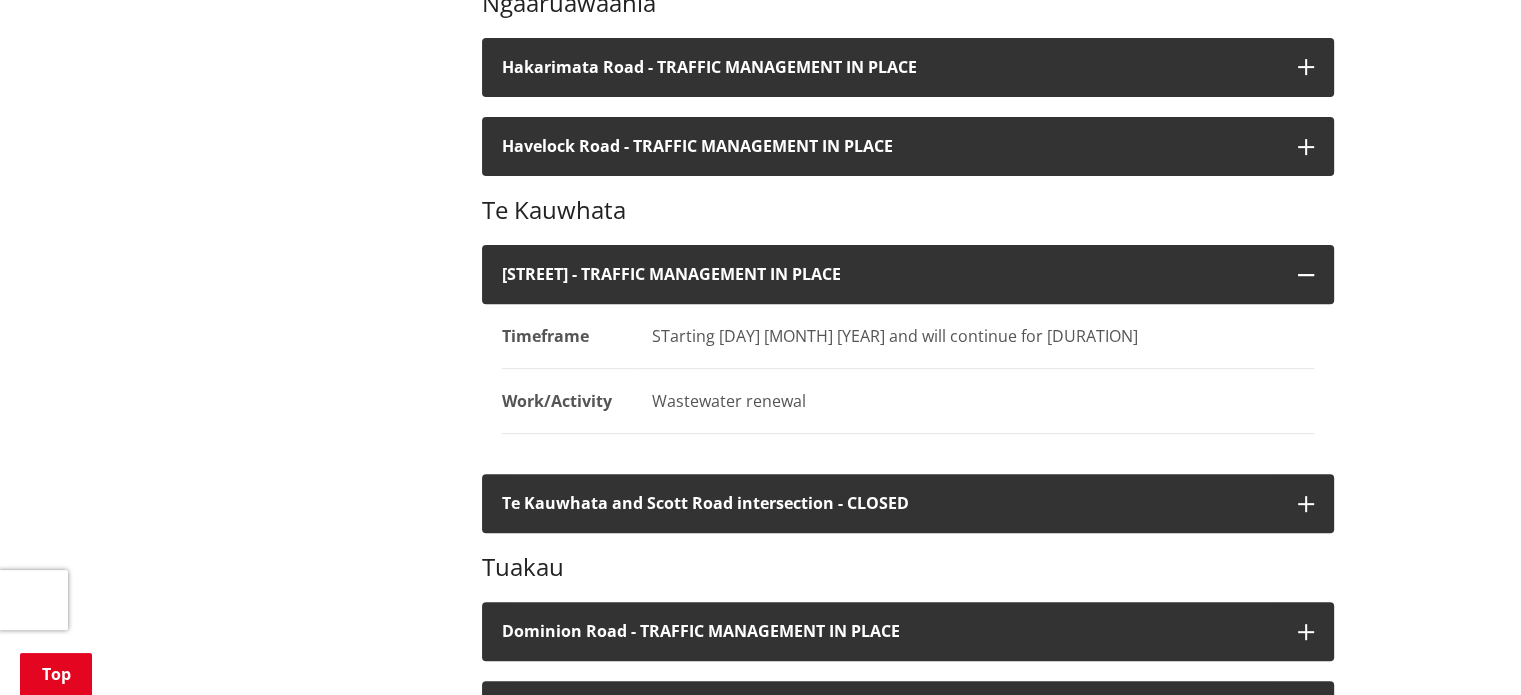 drag, startPoint x: 402, startPoint y: 267, endPoint x: 462, endPoint y: 270, distance: 60.074955 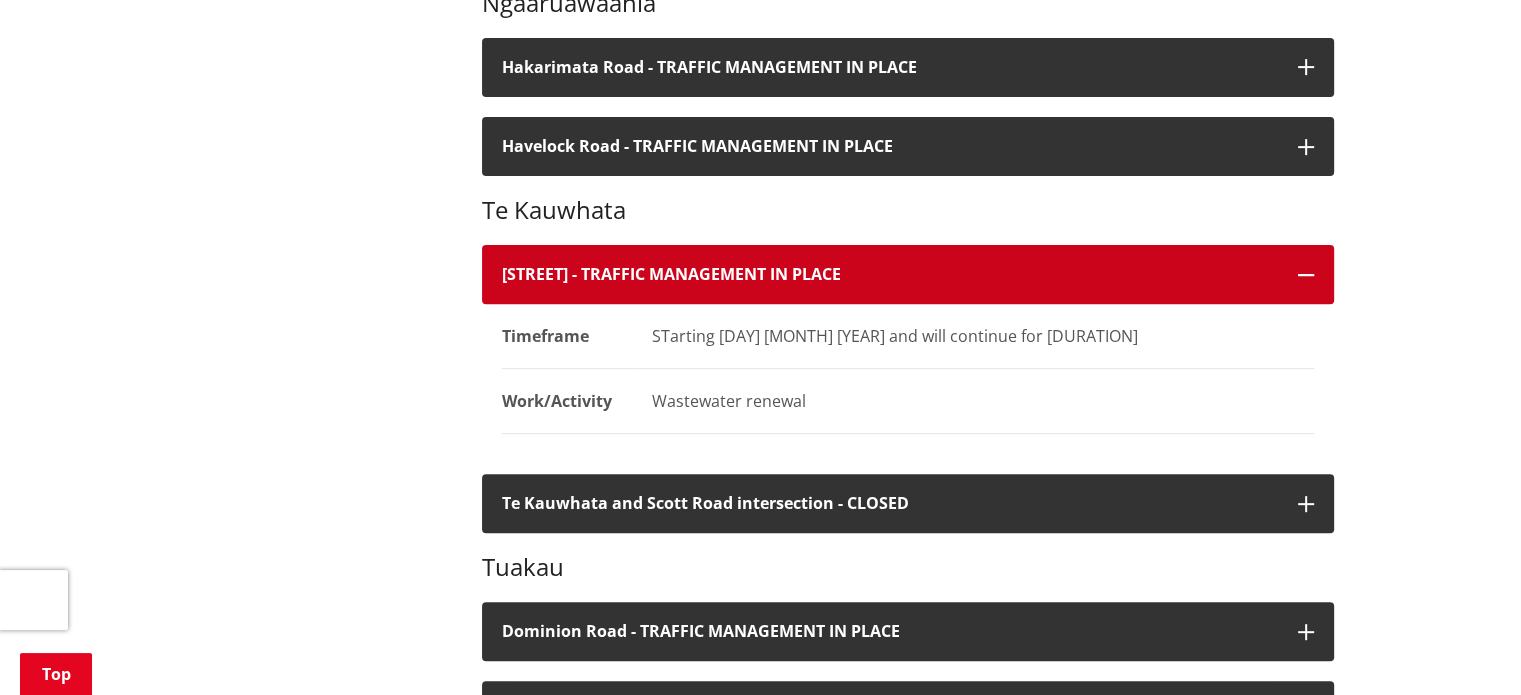 drag, startPoint x: 490, startPoint y: 269, endPoint x: 713, endPoint y: 349, distance: 236.9156 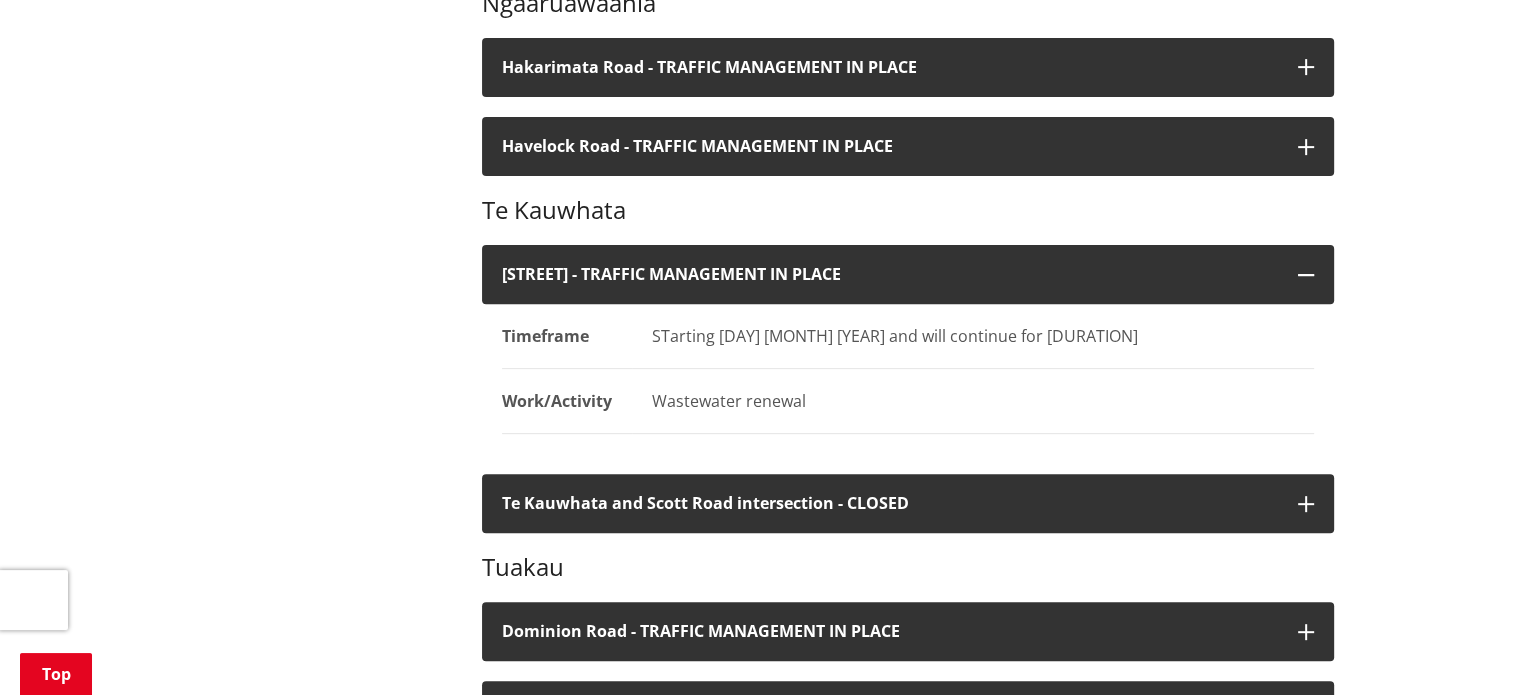 drag, startPoint x: 543, startPoint y: 230, endPoint x: 820, endPoint y: 396, distance: 322.9319 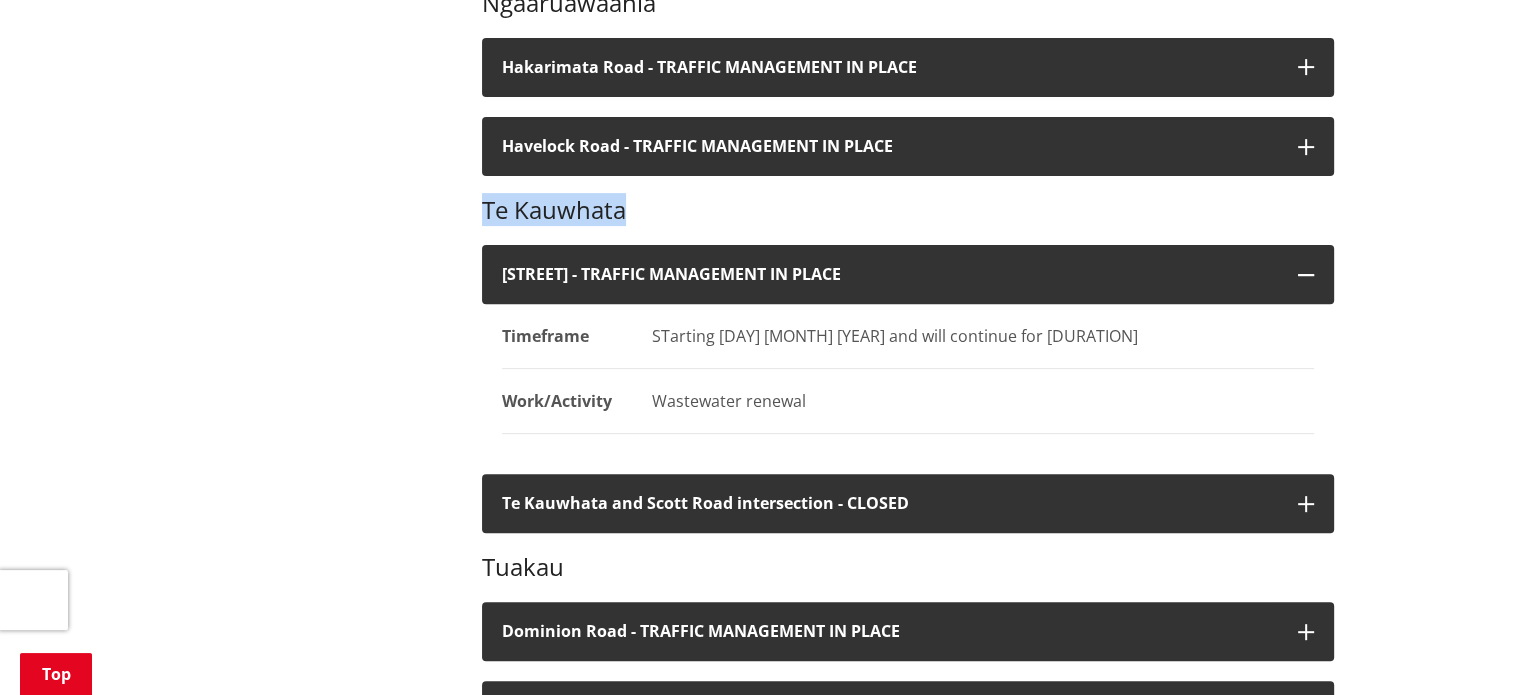 drag, startPoint x: 640, startPoint y: 214, endPoint x: 356, endPoint y: 122, distance: 298.52972 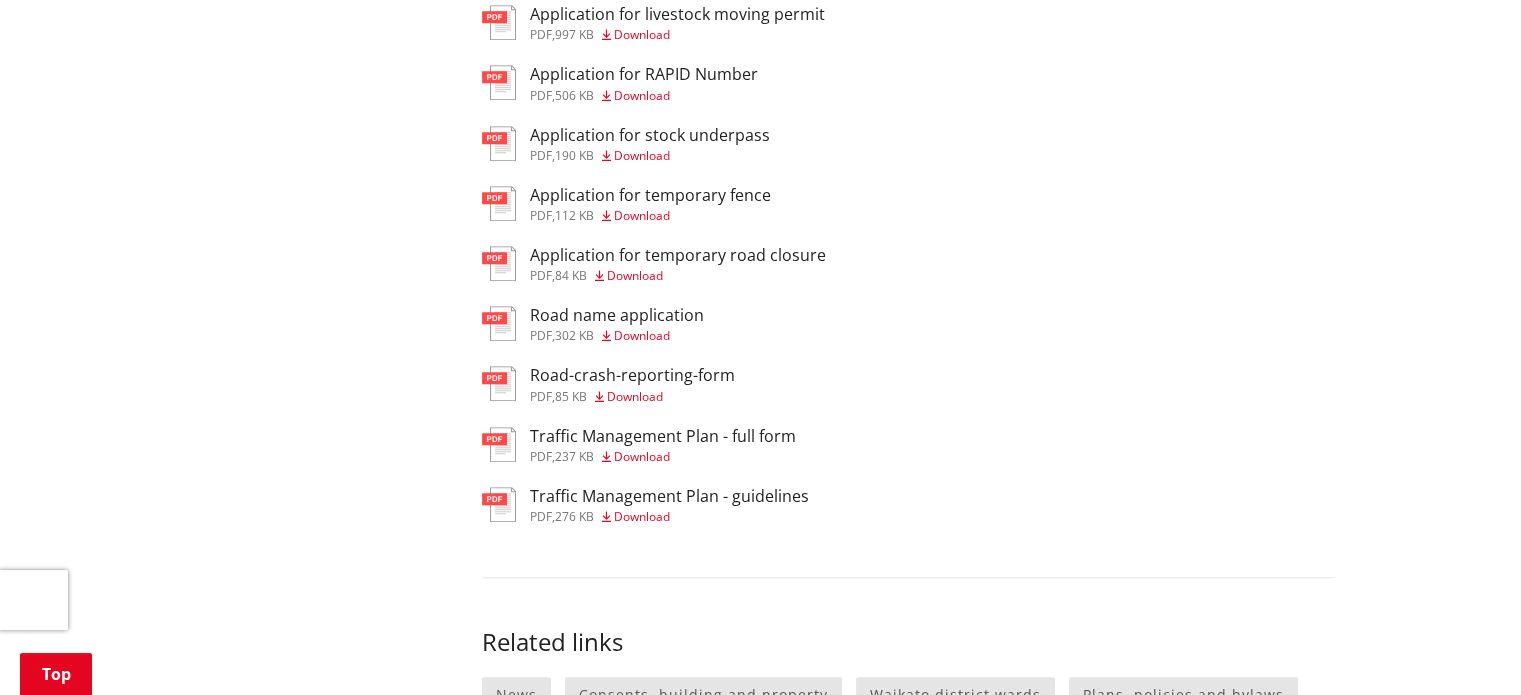 scroll, scrollTop: 1900, scrollLeft: 0, axis: vertical 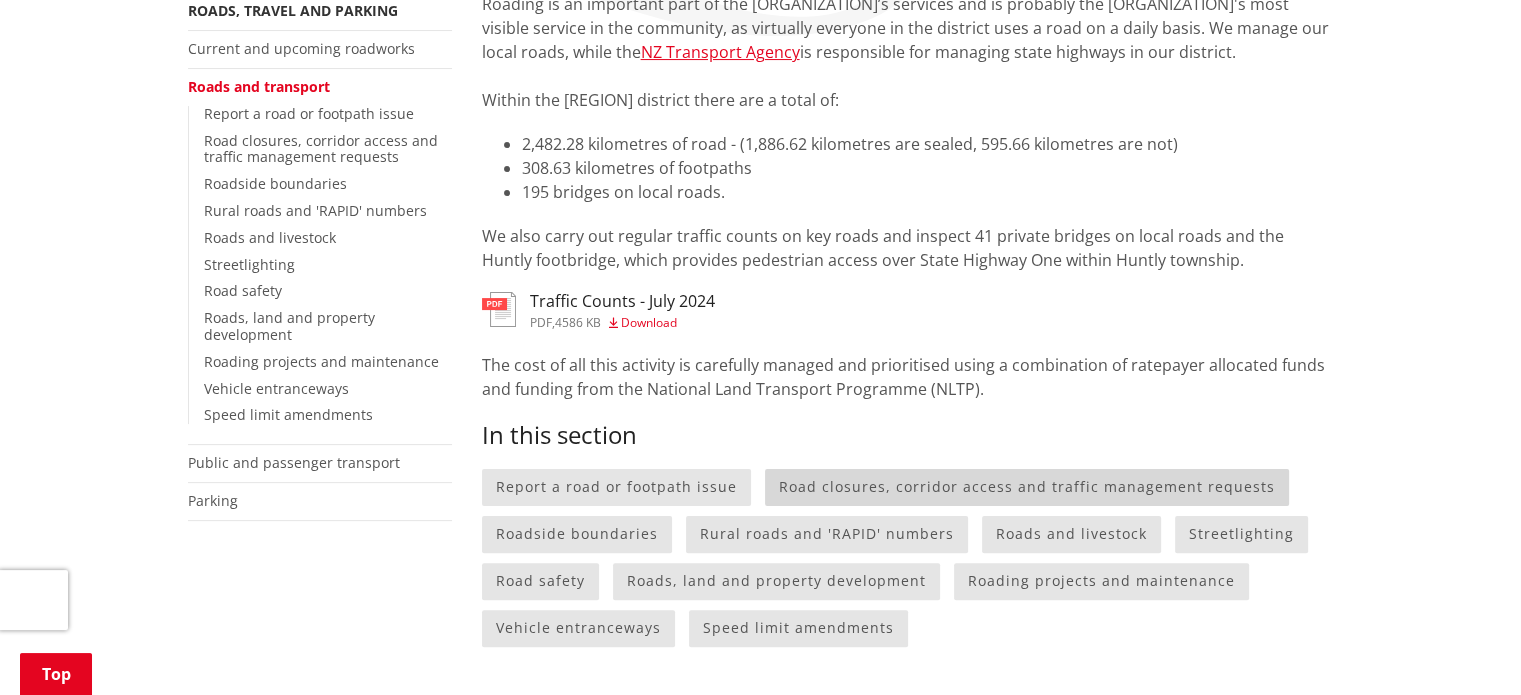 click on "Road closures, corridor access and traffic management requests" at bounding box center (1027, 487) 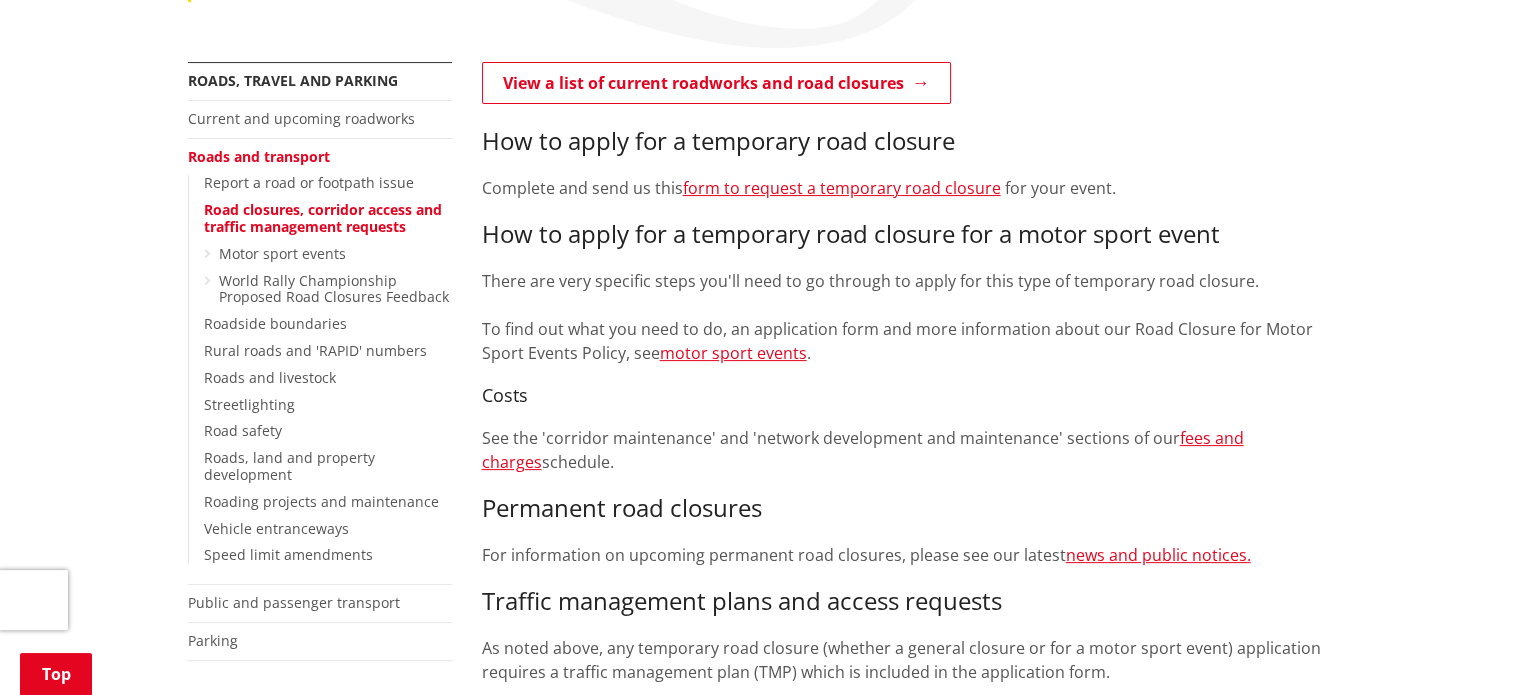 scroll, scrollTop: 0, scrollLeft: 0, axis: both 